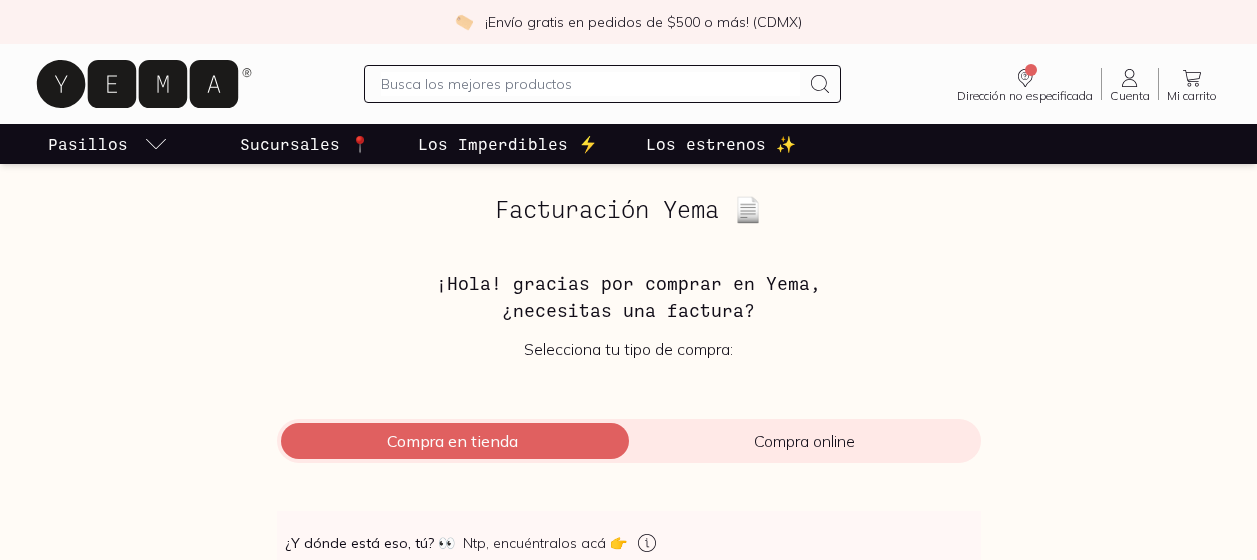 scroll, scrollTop: 0, scrollLeft: 0, axis: both 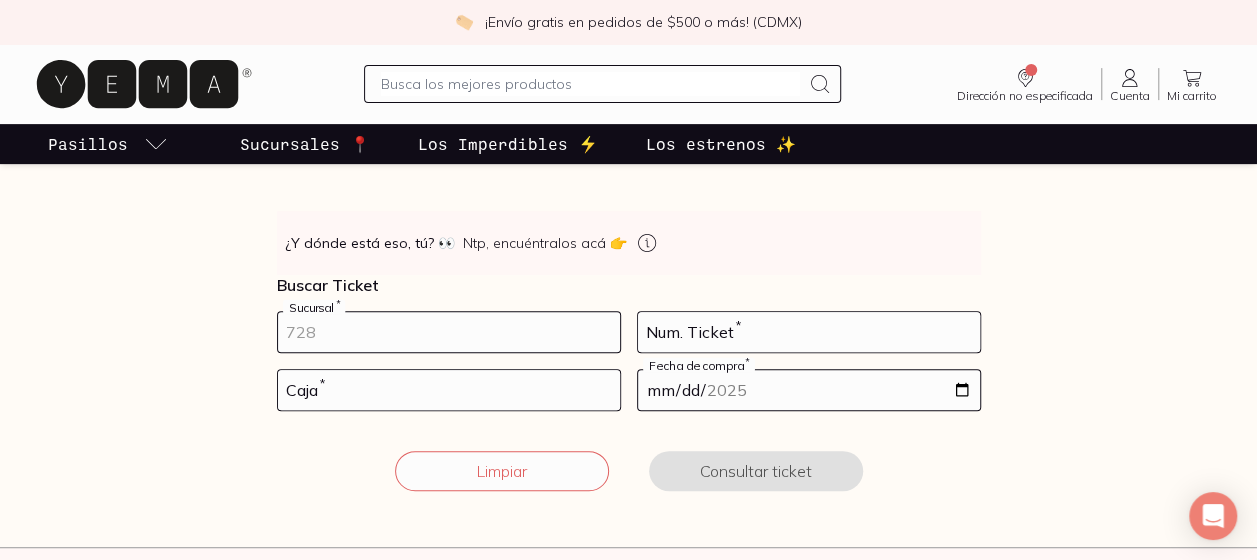click at bounding box center [449, 332] 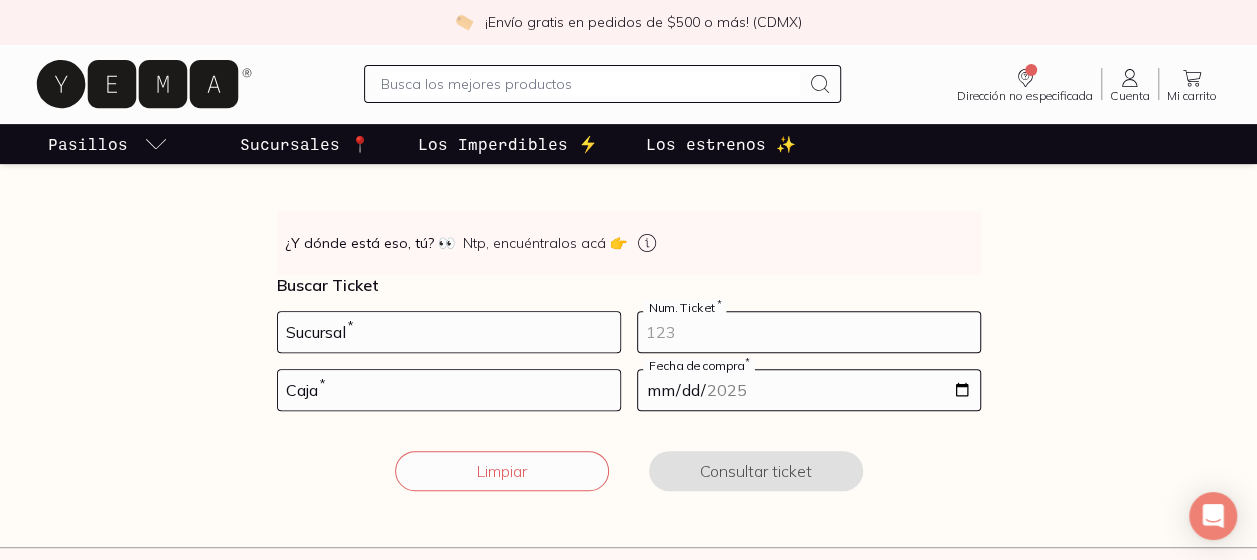 click at bounding box center (809, 332) 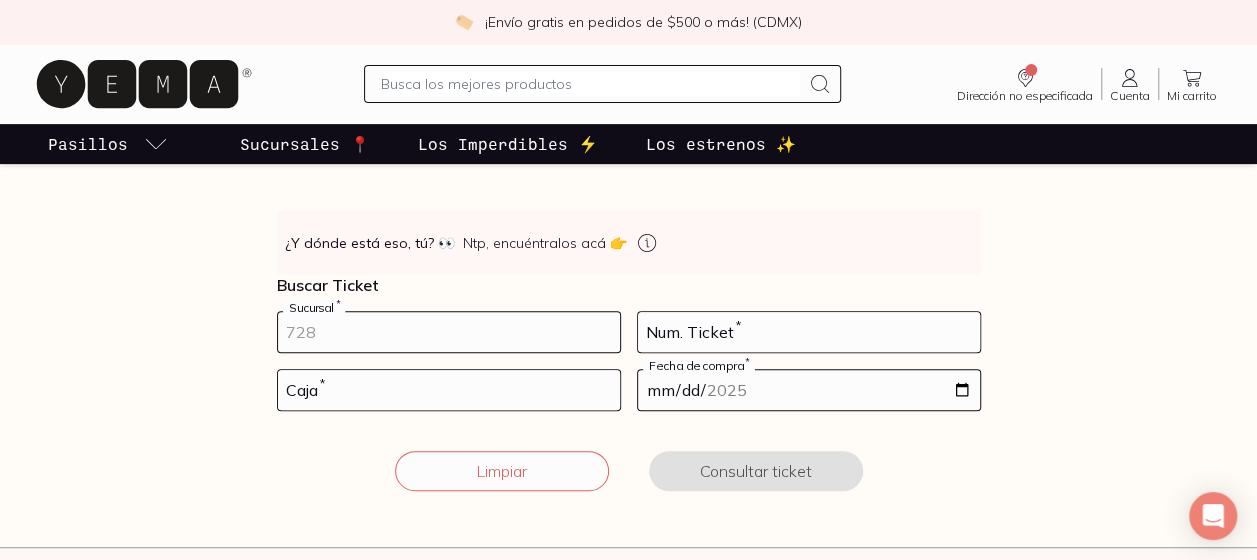 click at bounding box center [449, 332] 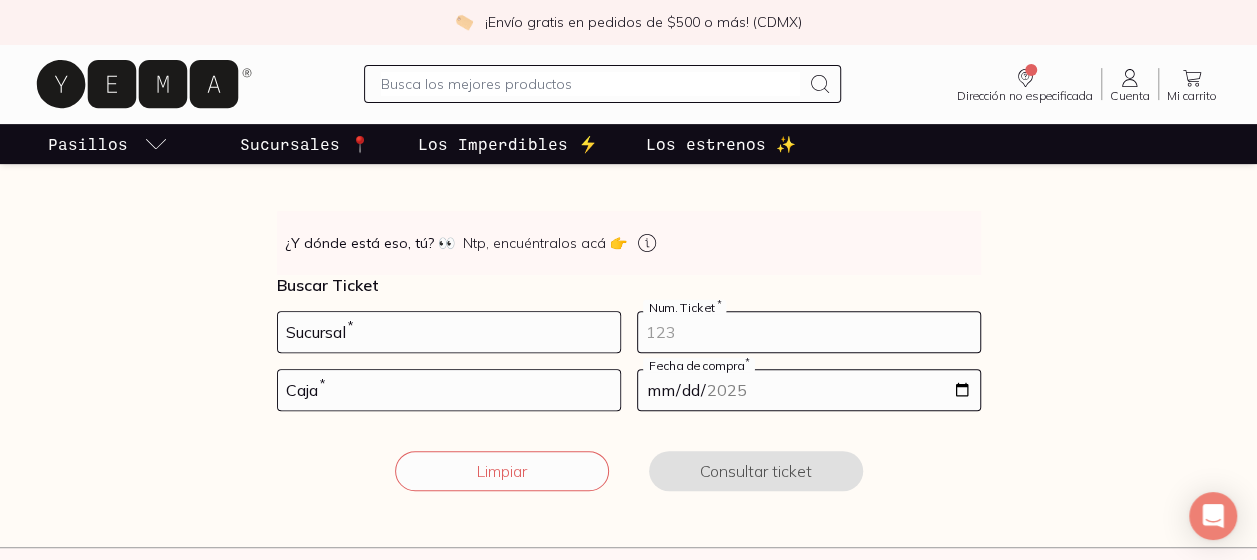 click at bounding box center (809, 332) 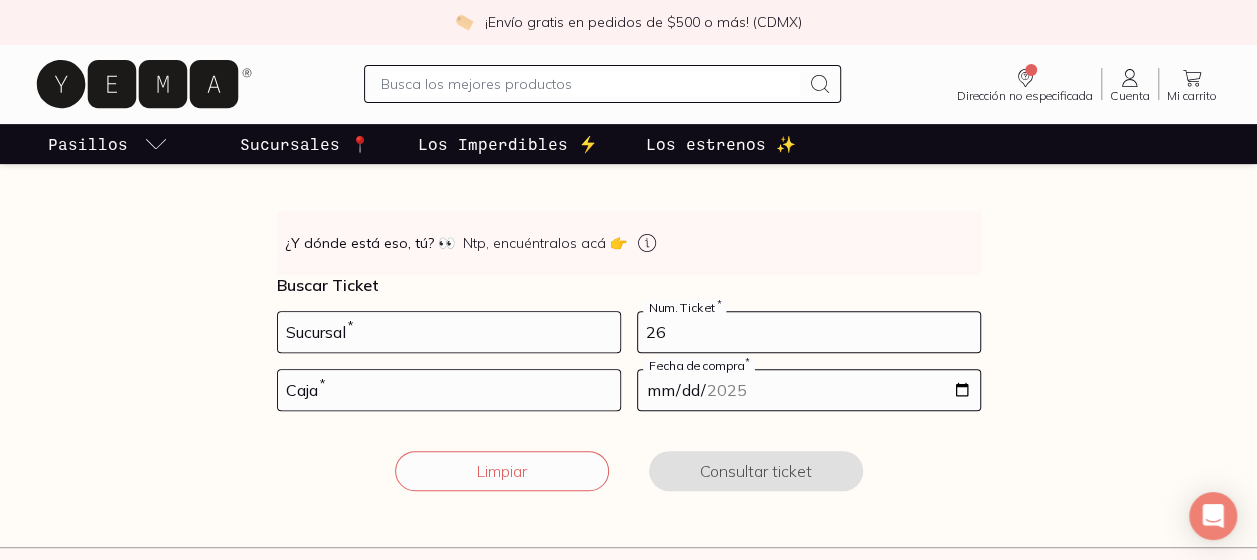 type on "26" 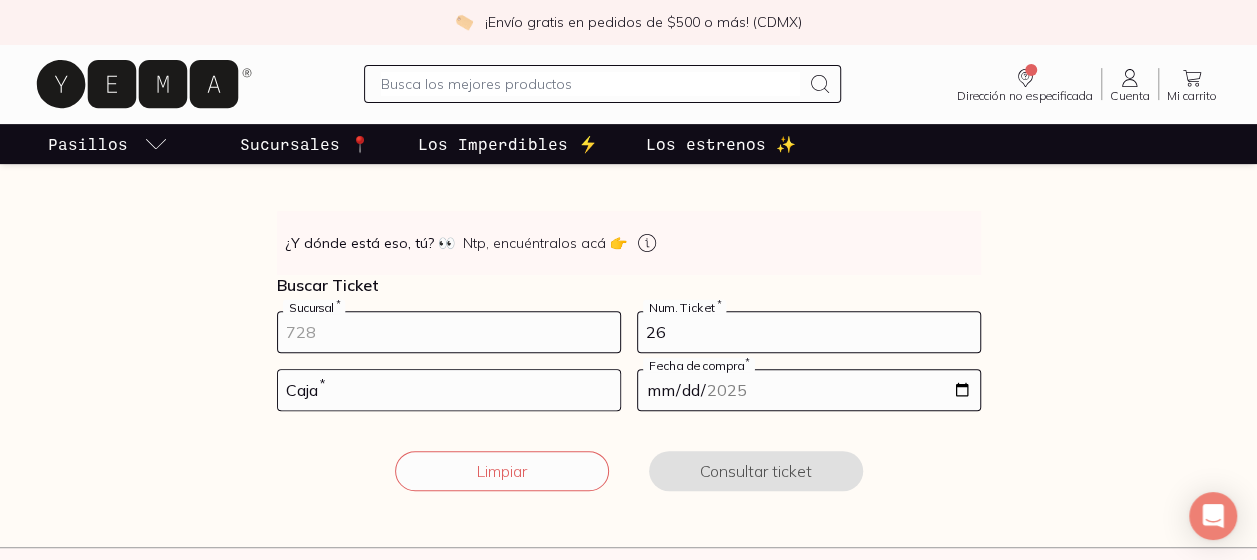 click at bounding box center [449, 332] 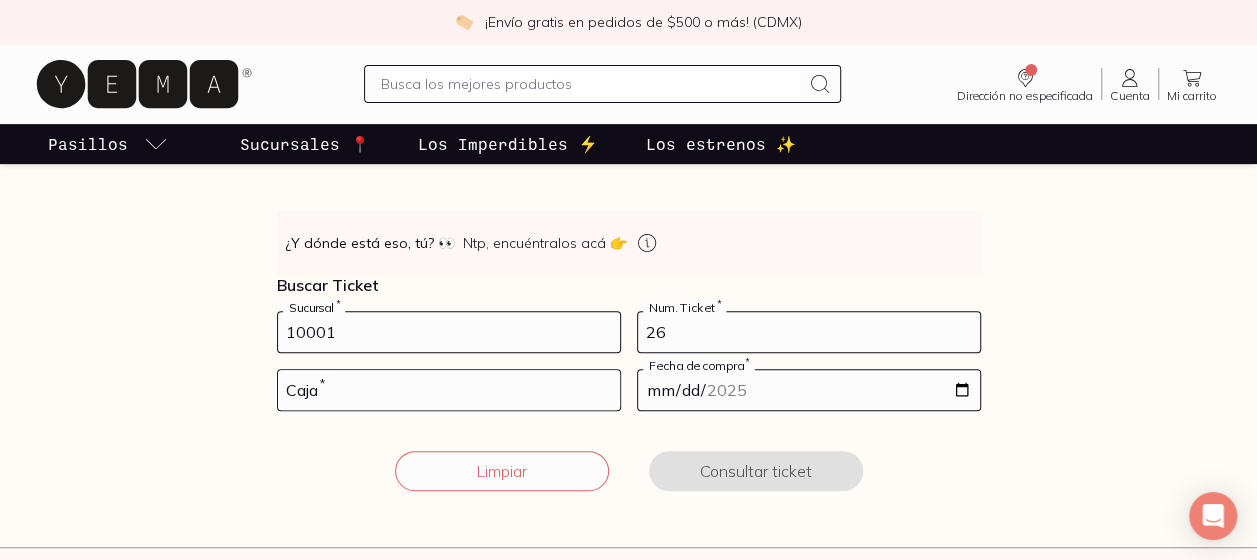 type on "10001" 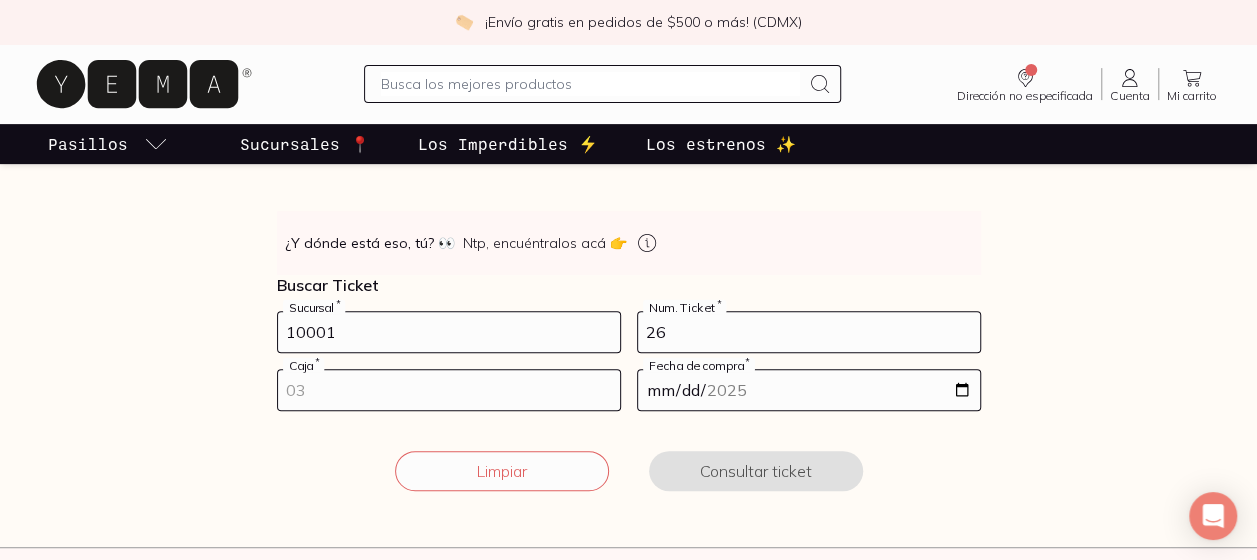 click at bounding box center [449, 390] 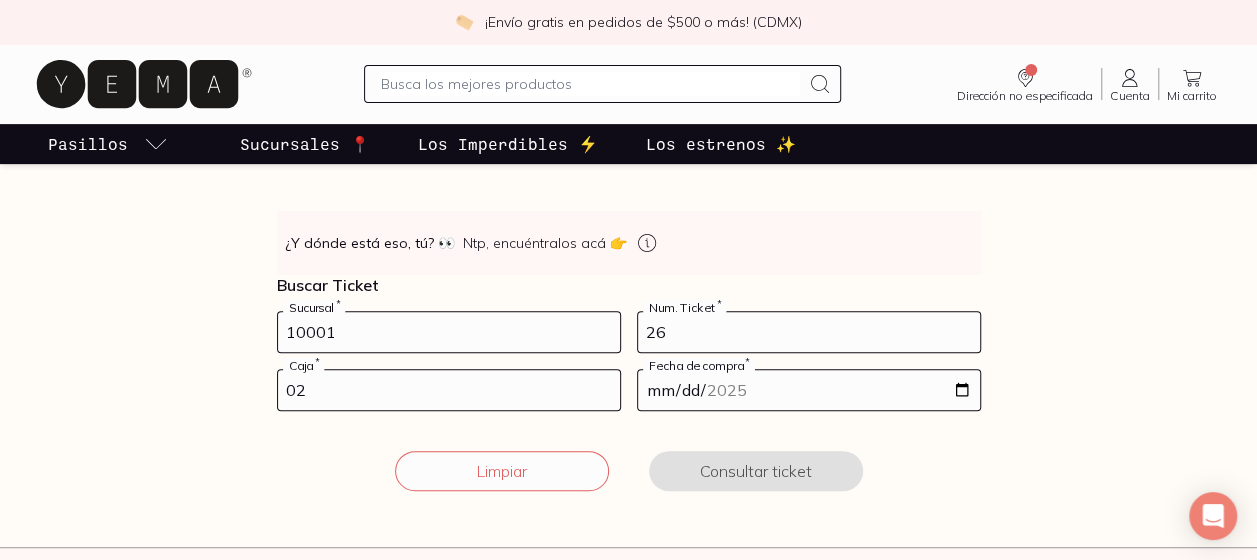 type on "02" 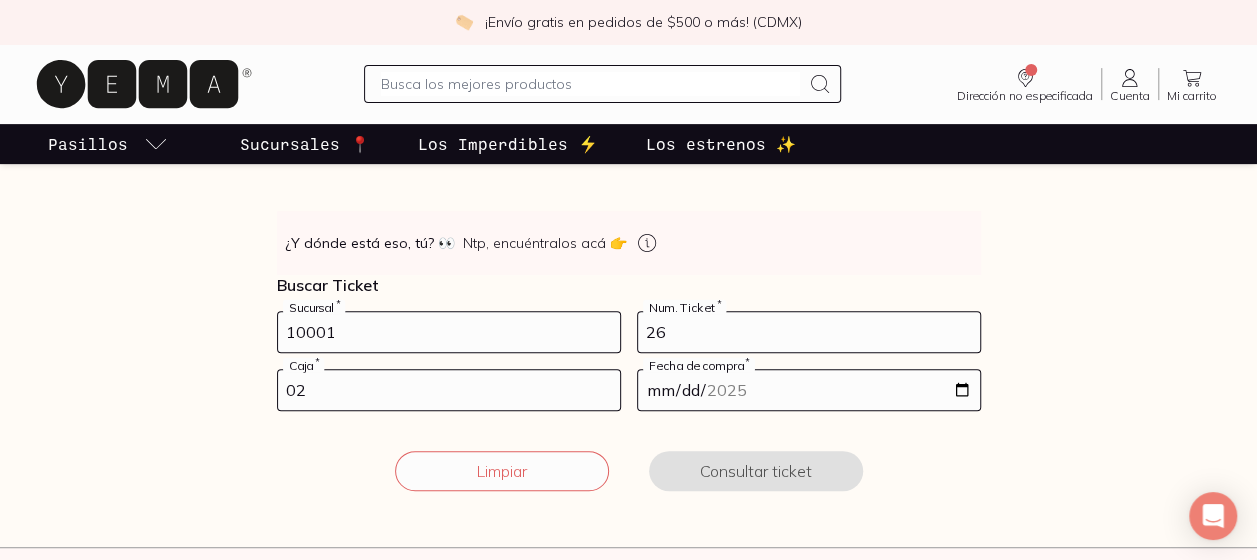 type on "[DATE]" 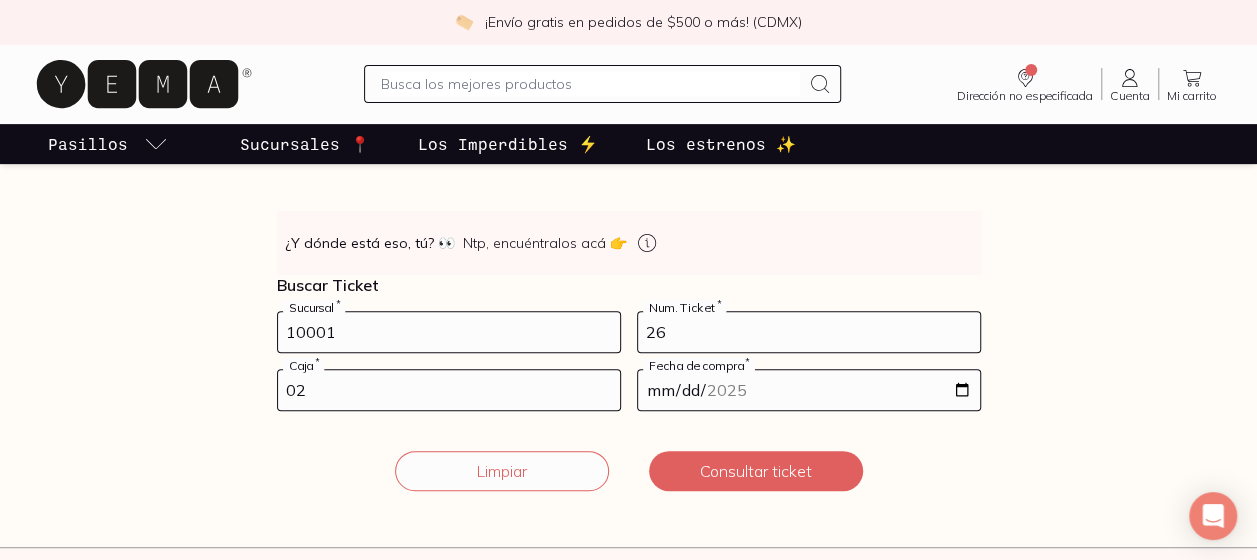 click on "Limpiar Consultar ticket" at bounding box center (629, 471) 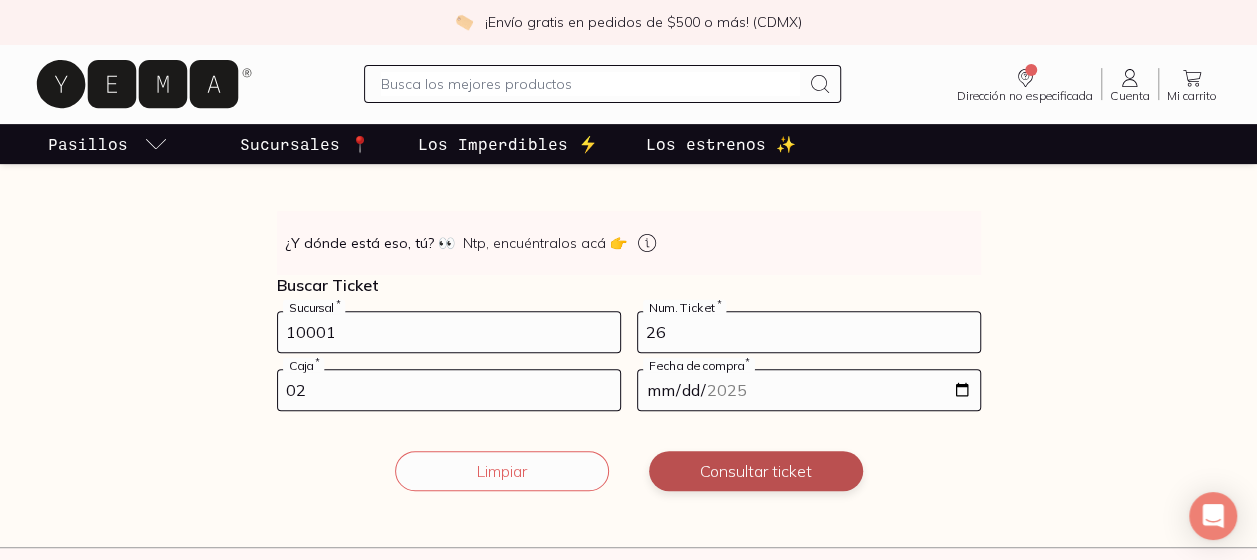 click on "Consultar ticket" at bounding box center (756, 471) 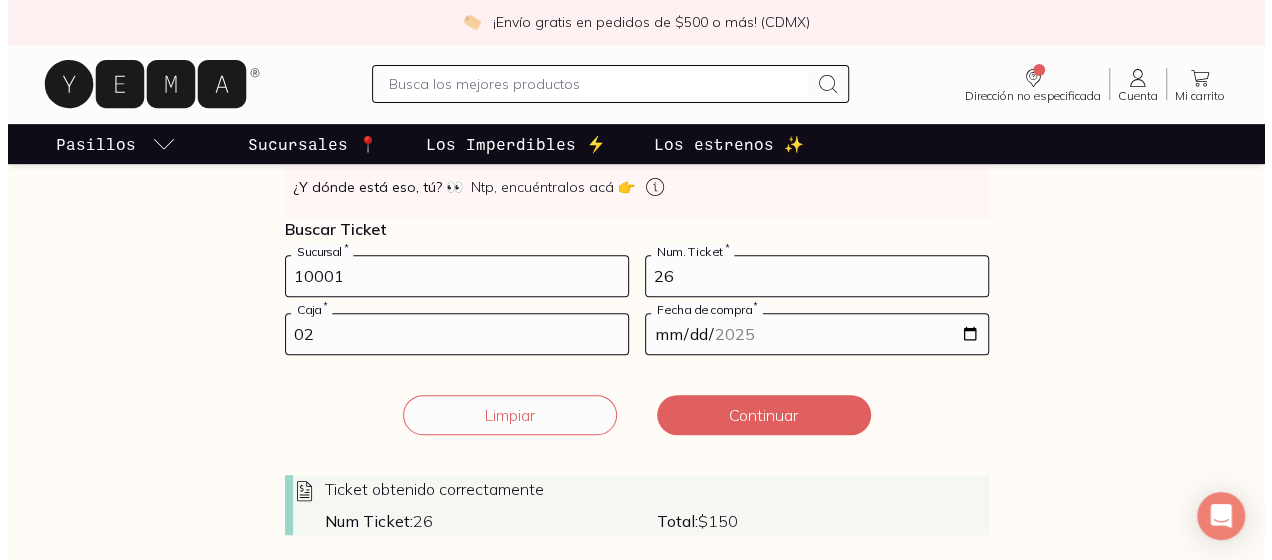 scroll, scrollTop: 400, scrollLeft: 0, axis: vertical 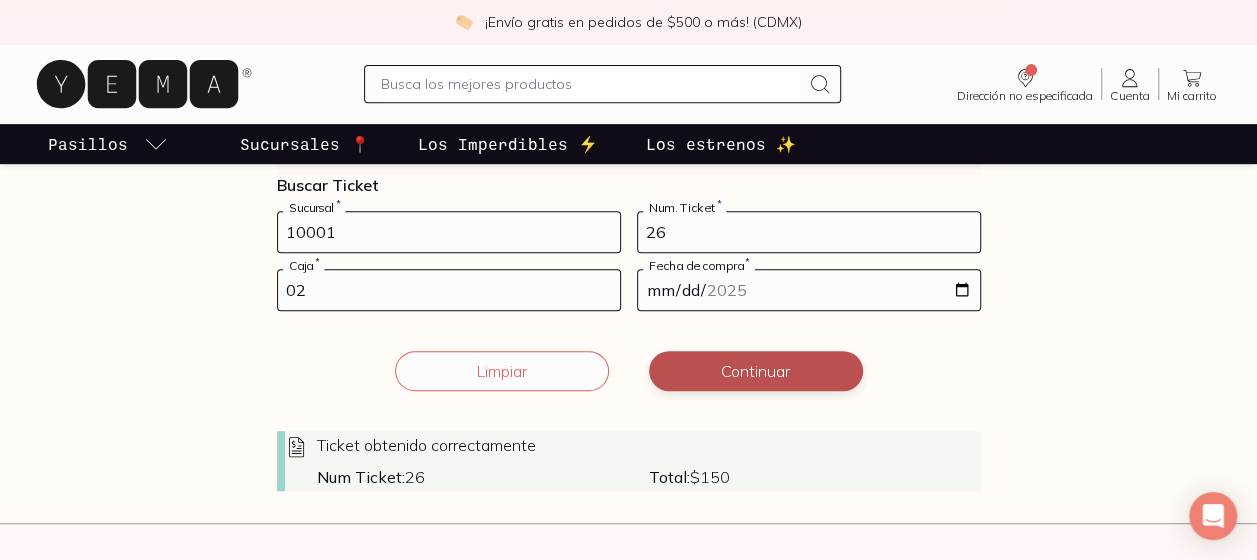 click on "Continuar" at bounding box center [756, 371] 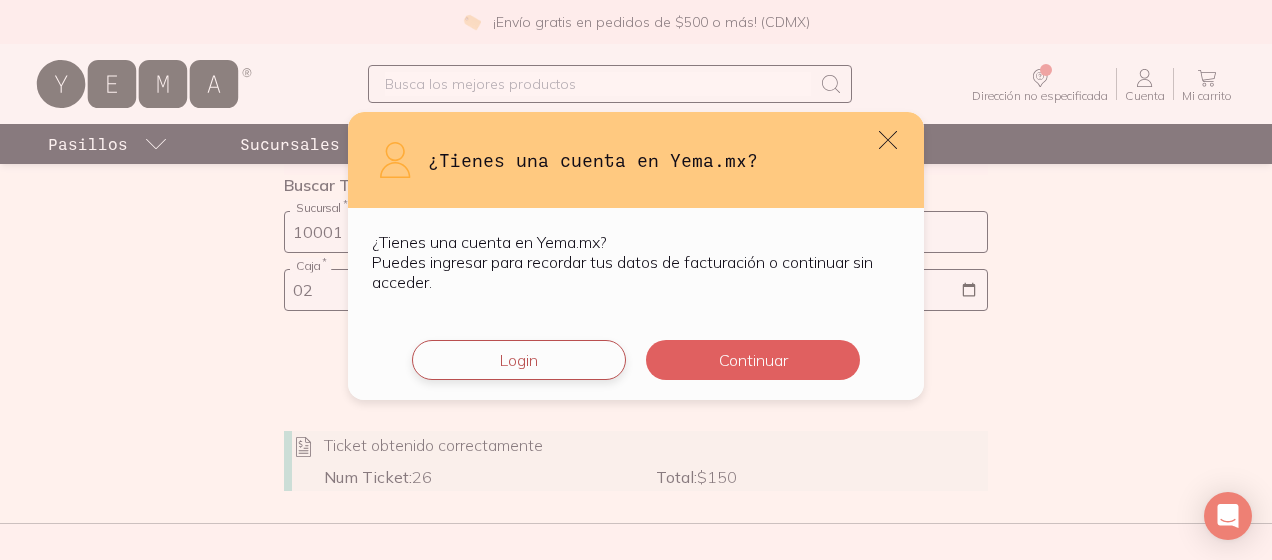 click on "Login" at bounding box center (519, 360) 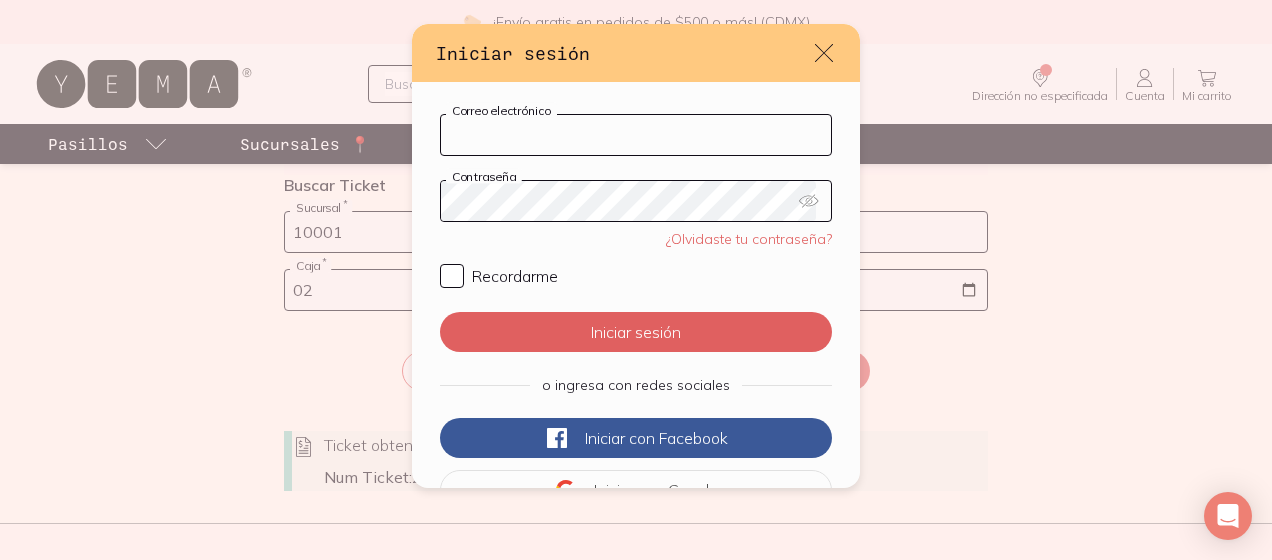 click on "Correo electrónico" at bounding box center [636, 135] 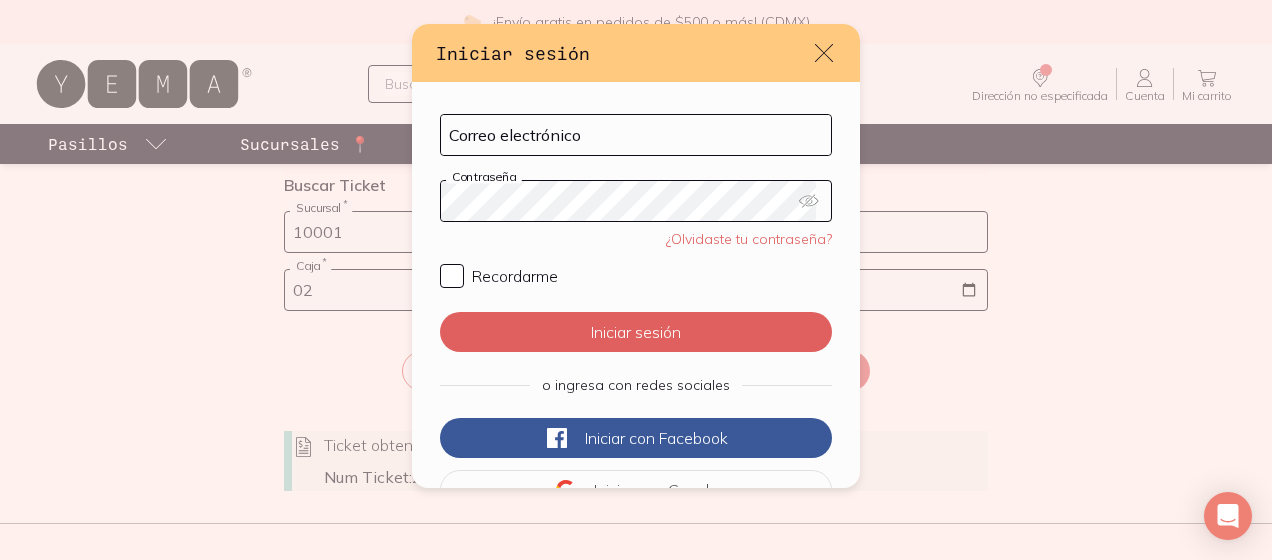 click on "Correo electrónico Contraseña ¿Olvidaste tu contraseña? Recordarme Iniciar sesión o ingresa con redes sociales Iniciar con Facebook Iniciar con Google" at bounding box center [636, 310] 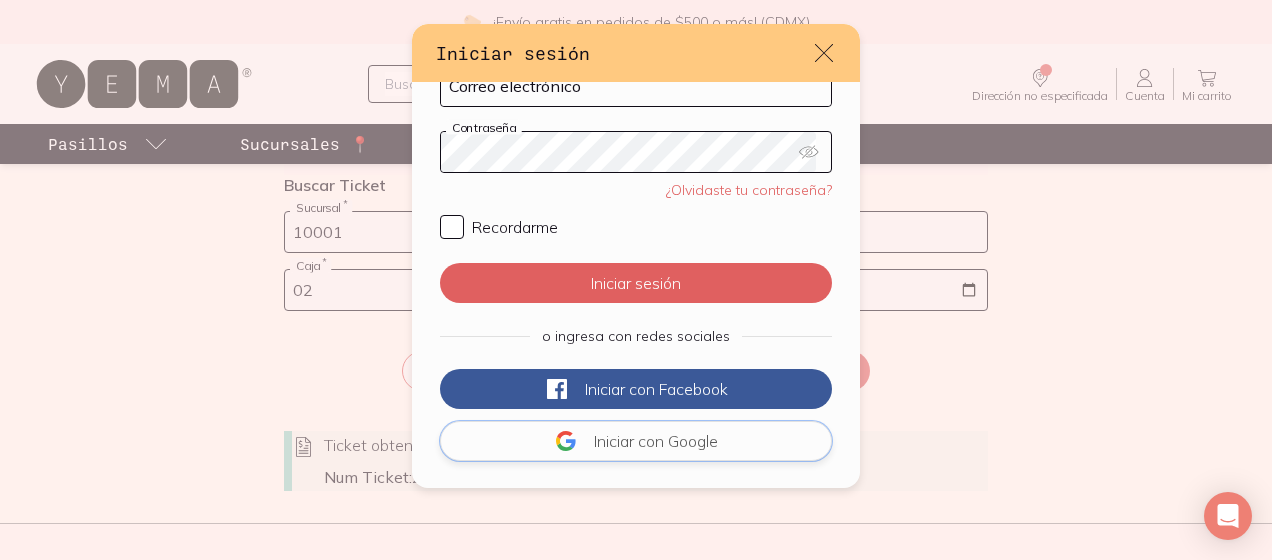 click on "Iniciar con Google" at bounding box center (636, 441) 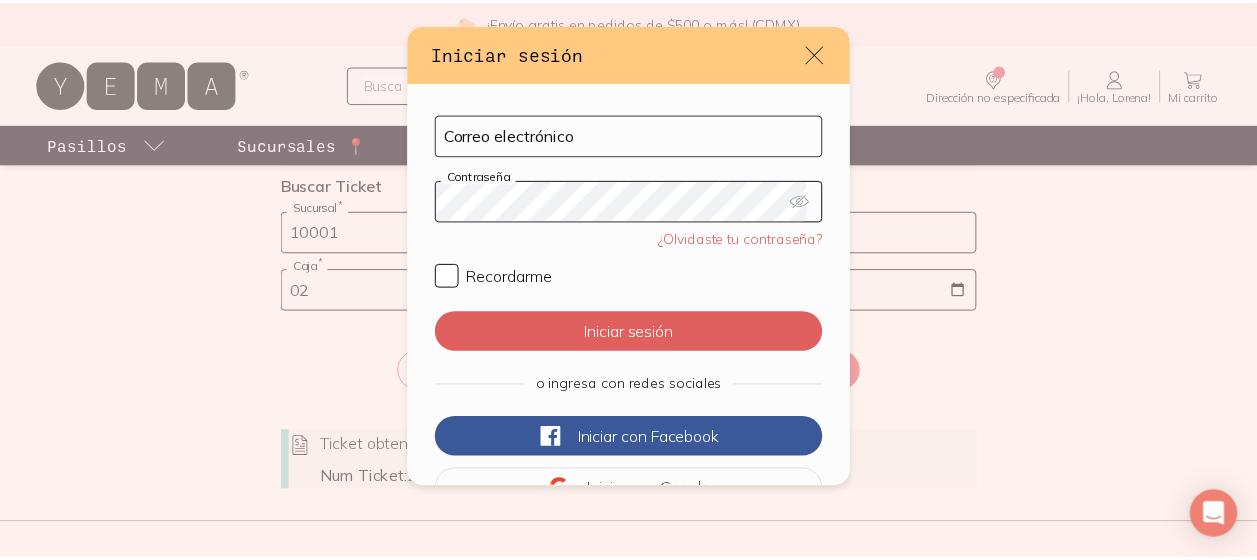 scroll, scrollTop: 0, scrollLeft: 0, axis: both 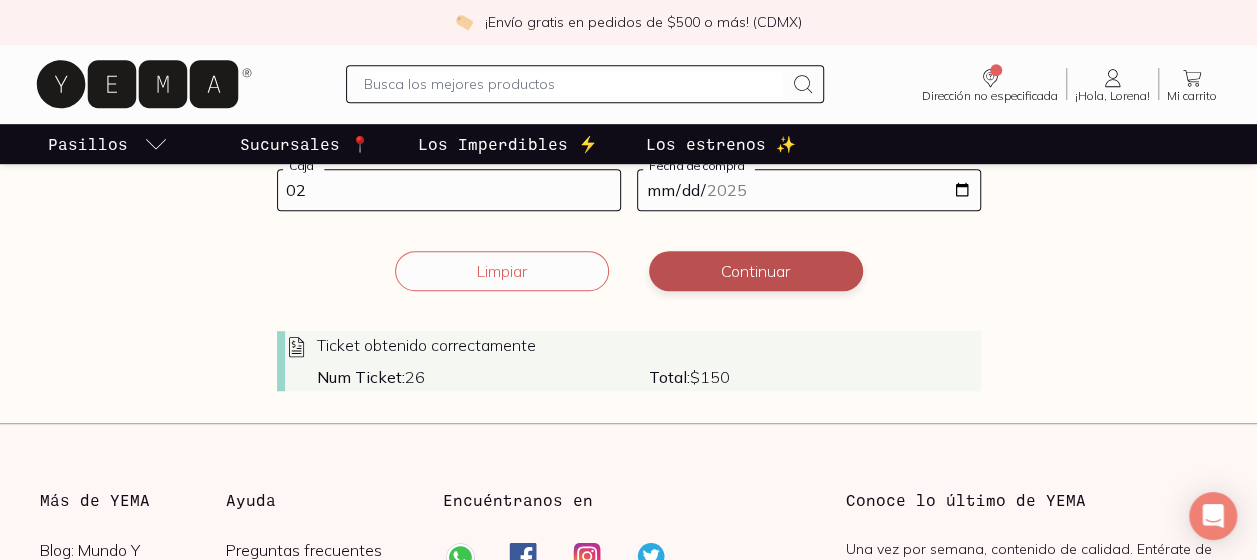 click on "Continuar" at bounding box center (756, 271) 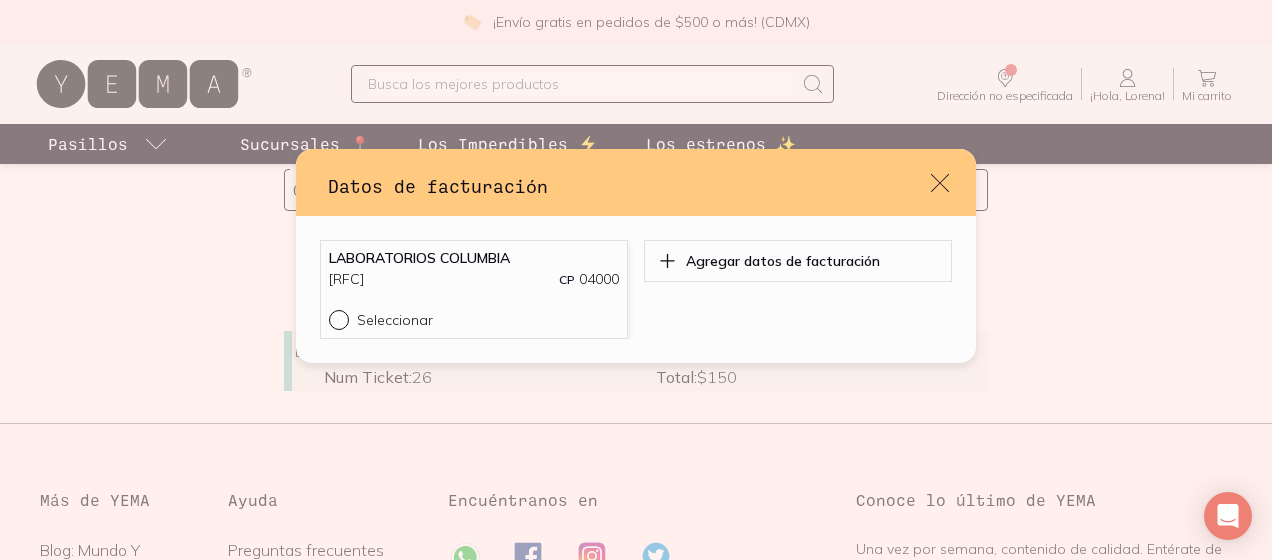 click on "Seleccionar" at bounding box center [337, 318] 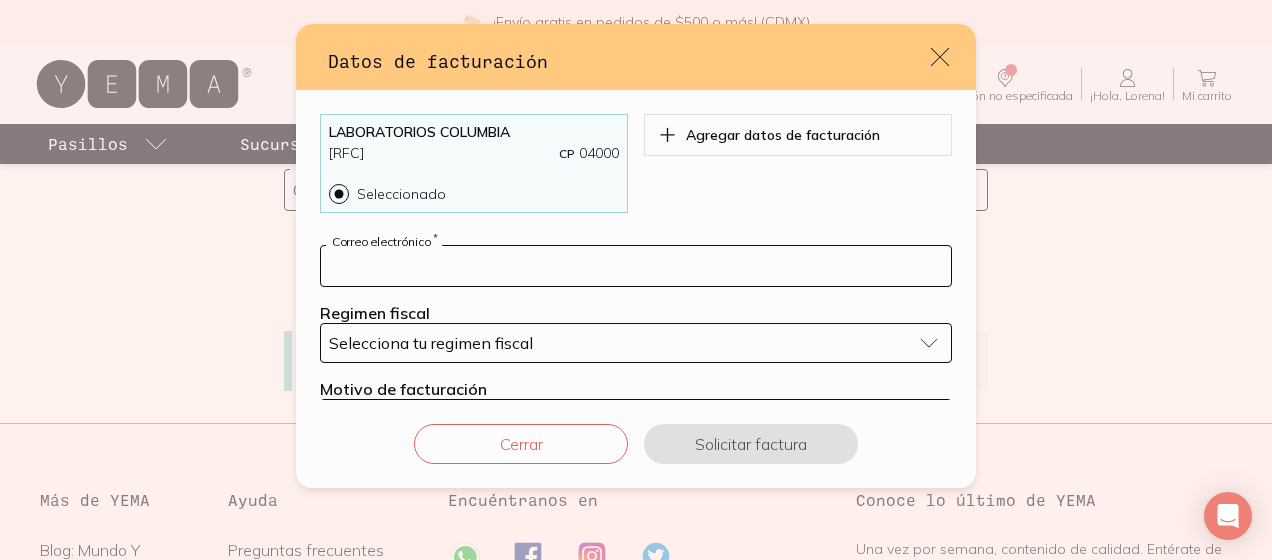 click at bounding box center (636, 266) 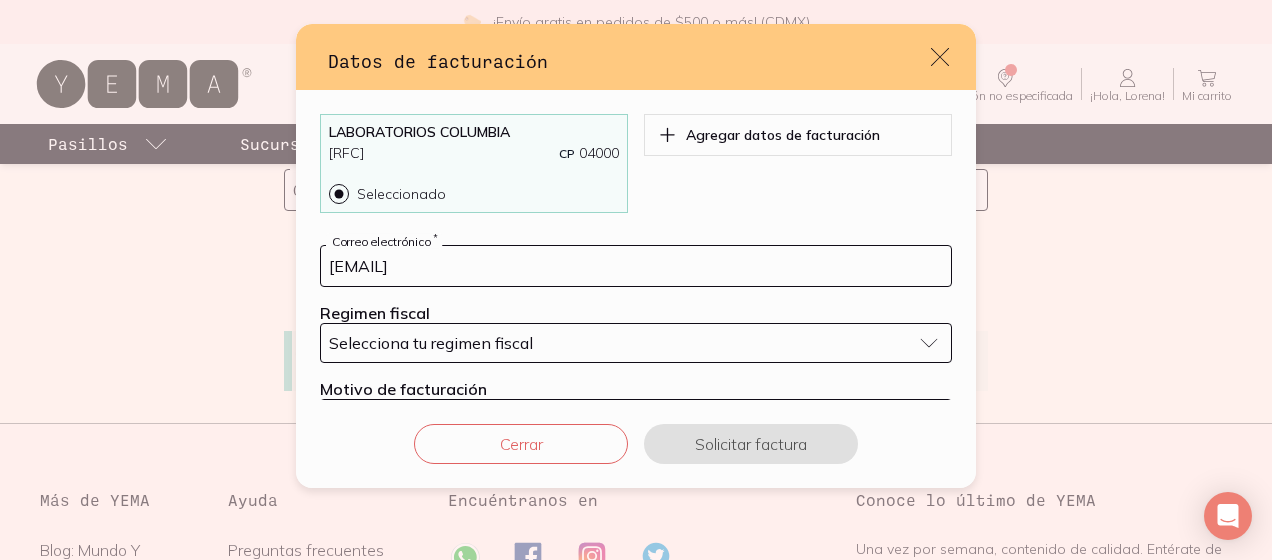 click on "Selecciona tu regimen fiscal" at bounding box center [620, 343] 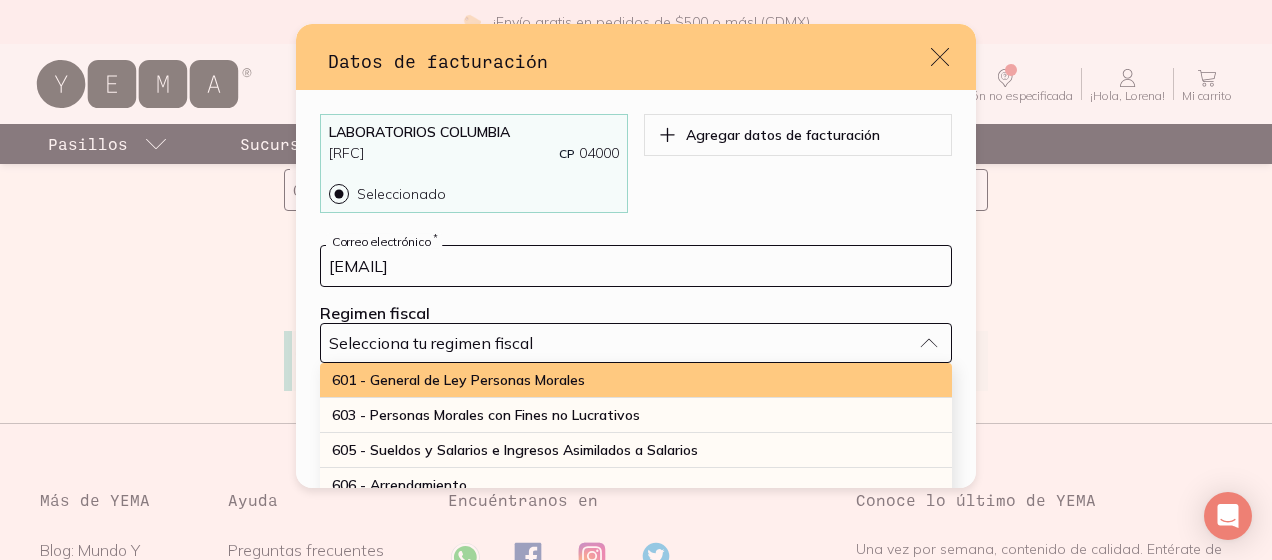 click on "601 - General de Ley Personas Morales" at bounding box center [636, 380] 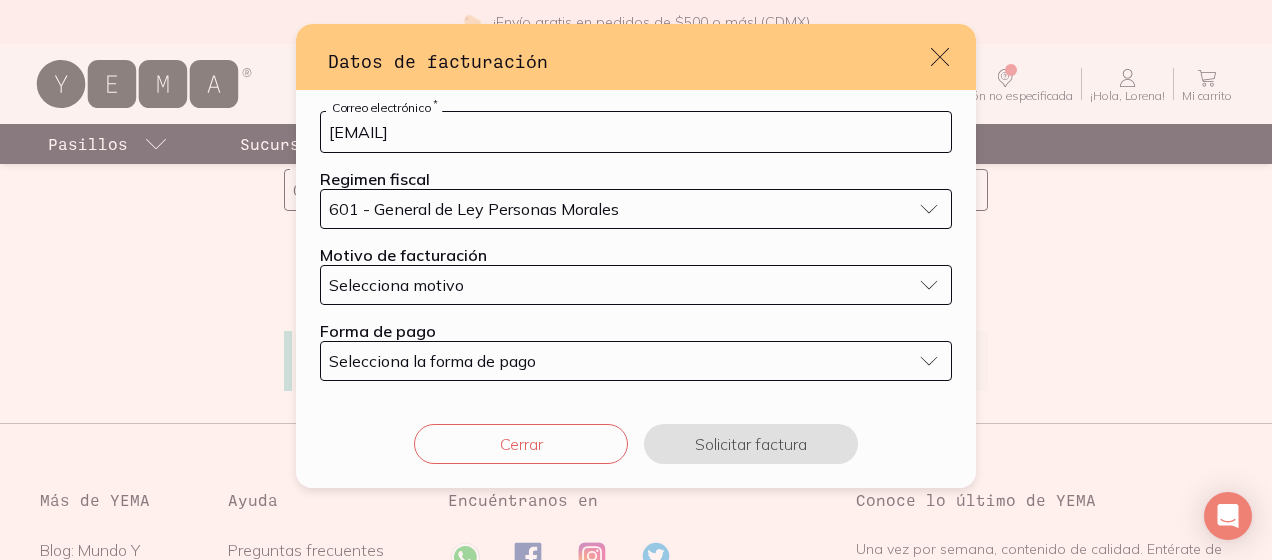 scroll, scrollTop: 138, scrollLeft: 0, axis: vertical 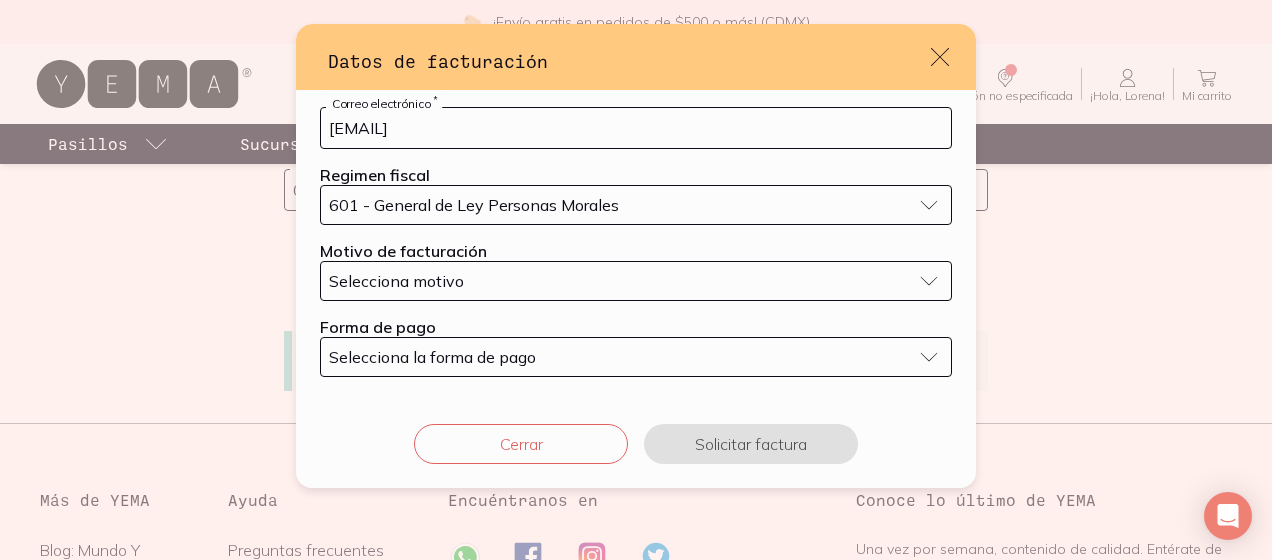 click on "Selecciona motivo" at bounding box center [620, 281] 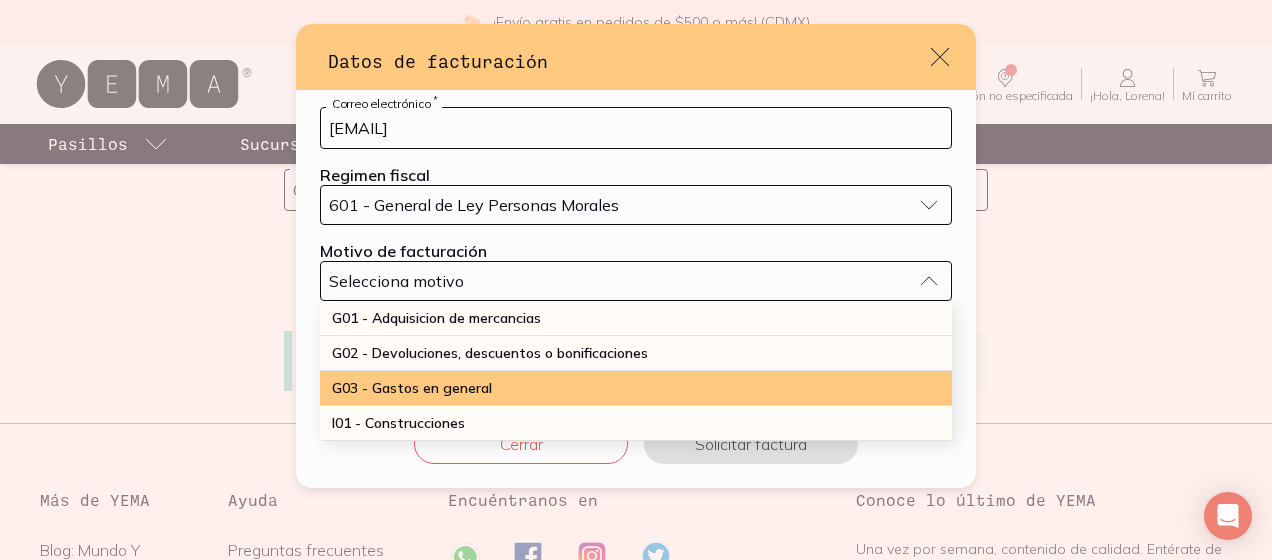 click on "G03 - Gastos en general" at bounding box center [636, 388] 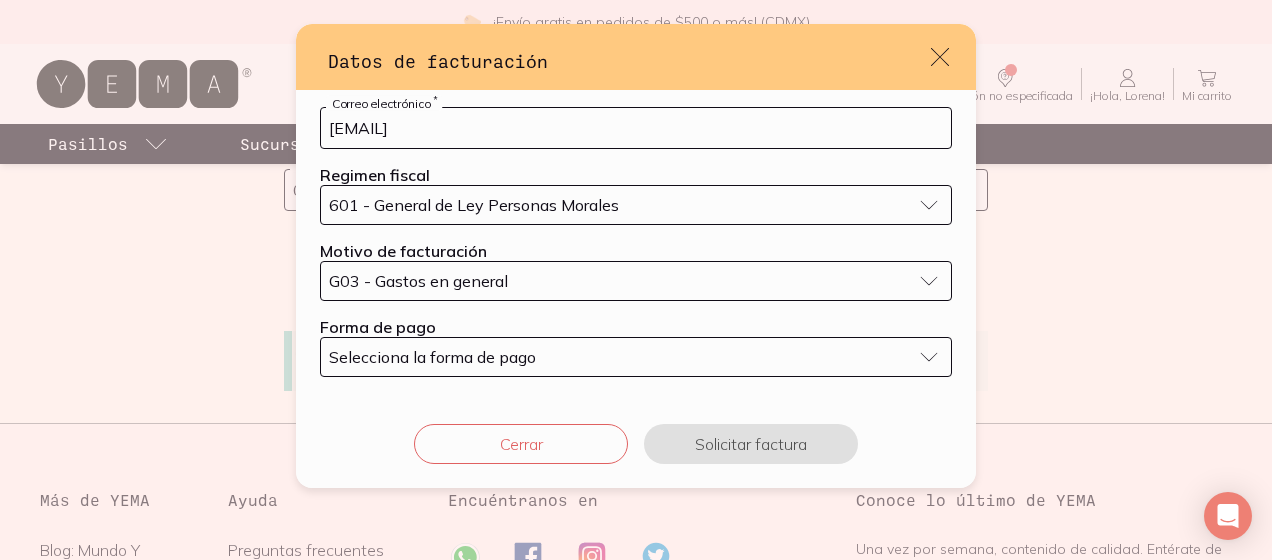click on "Selecciona la forma de pago" at bounding box center (620, 357) 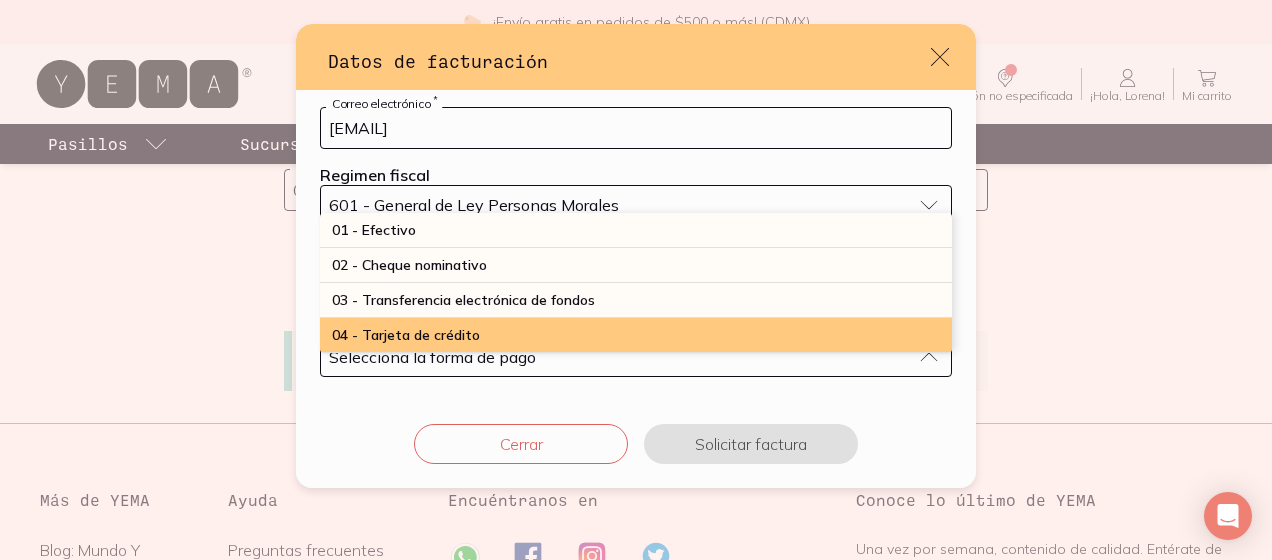 click on "04 - Tarjeta de crédito" at bounding box center [636, 335] 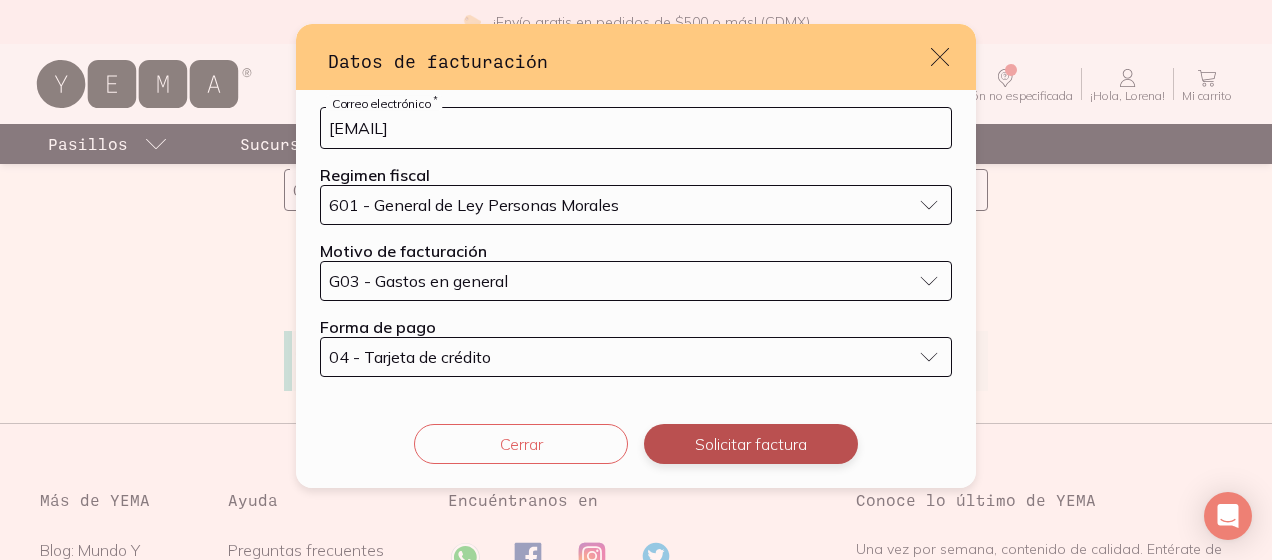 click on "Solicitar factura" at bounding box center (751, 444) 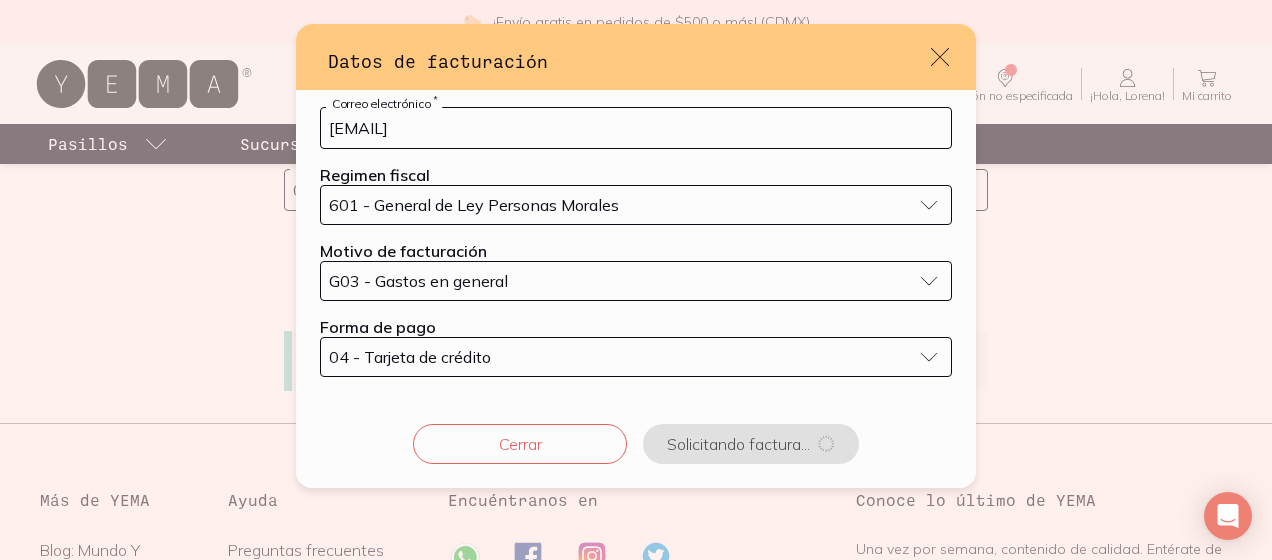 scroll, scrollTop: 0, scrollLeft: 0, axis: both 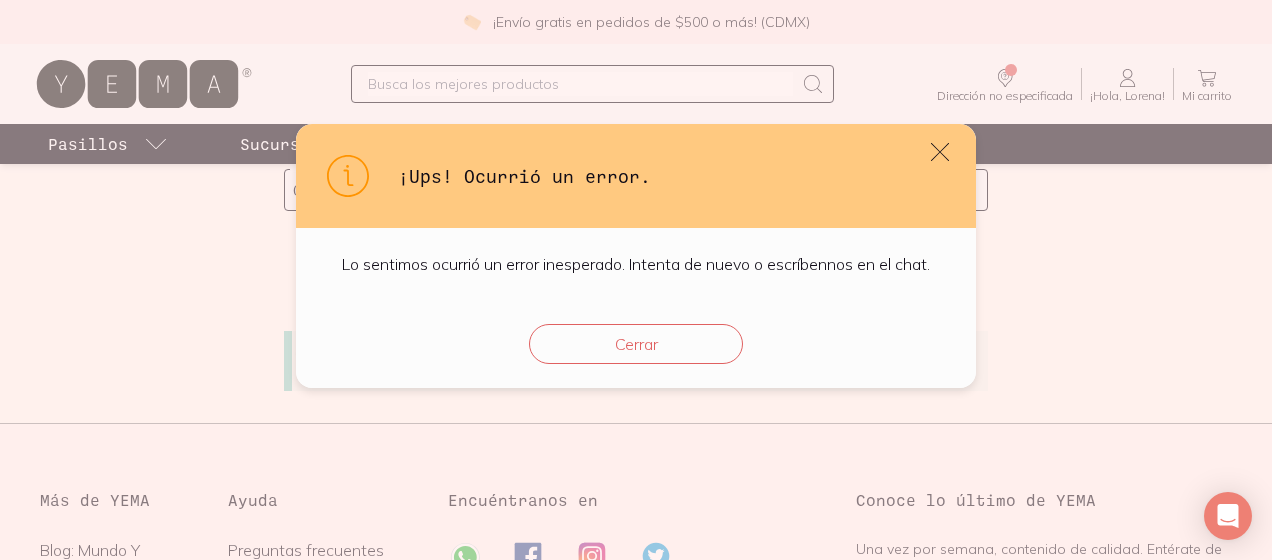 click on "Cerrar" at bounding box center [636, 344] 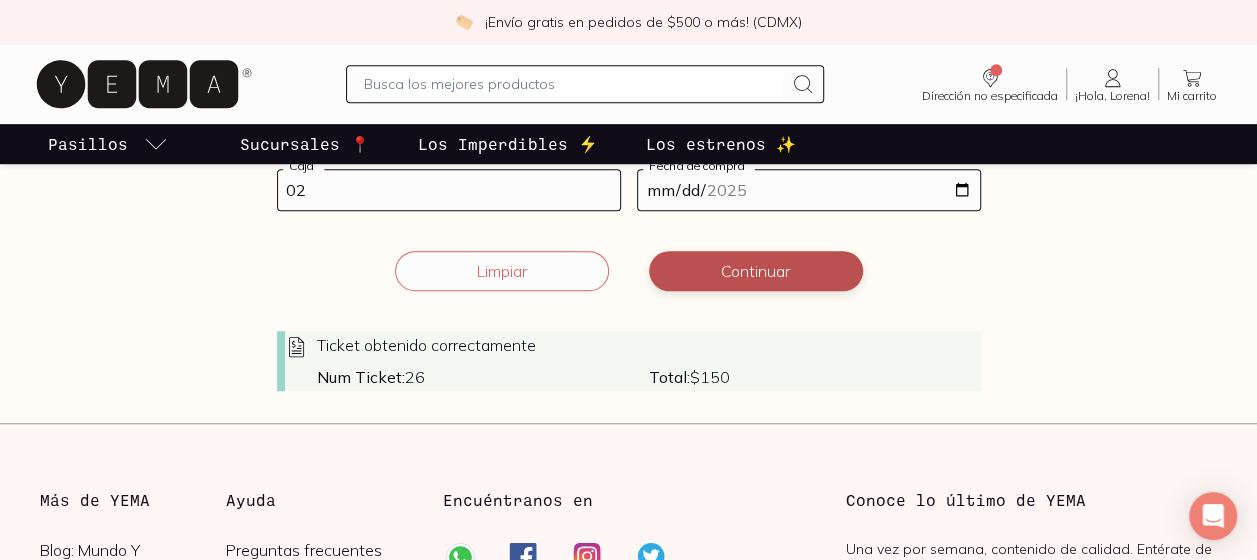 click on "Continuar" at bounding box center [756, 271] 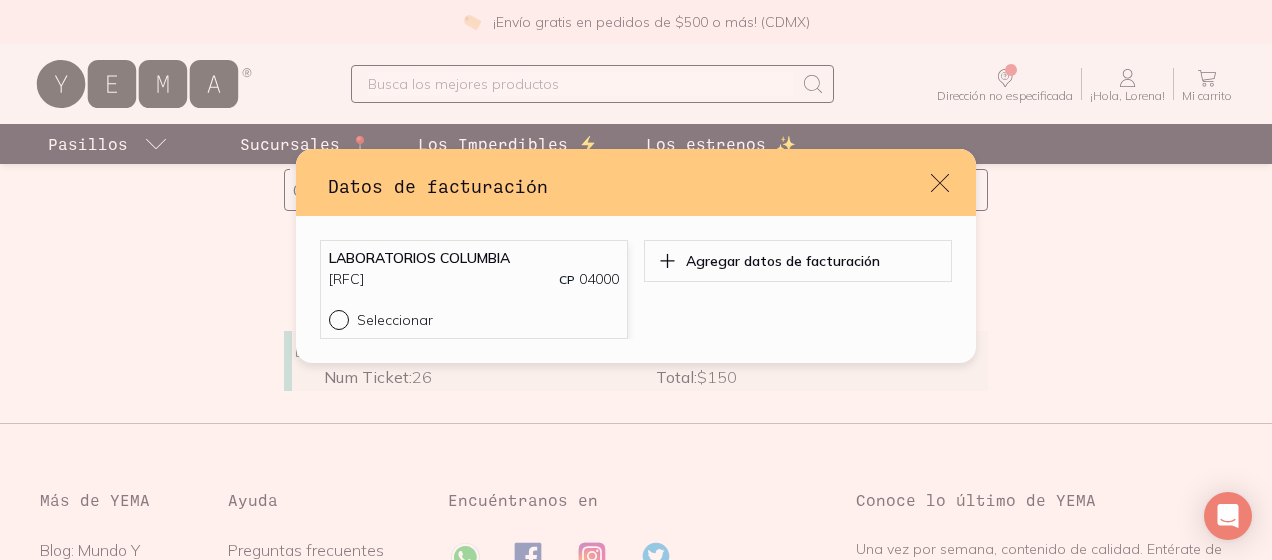 click on "Seleccionar" at bounding box center (337, 318) 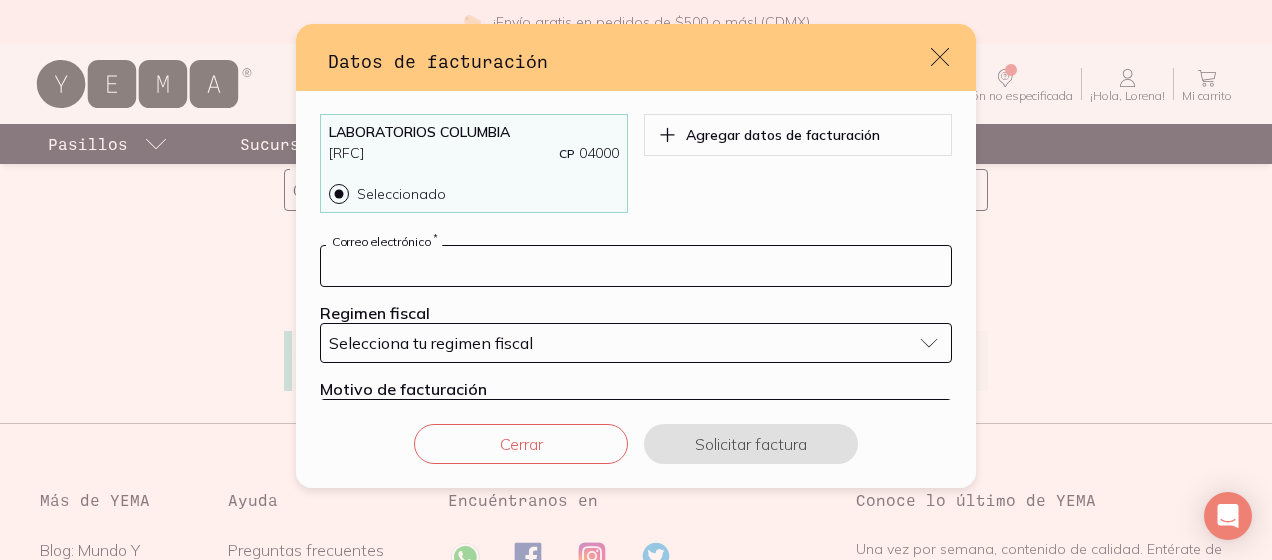 click at bounding box center (636, 266) 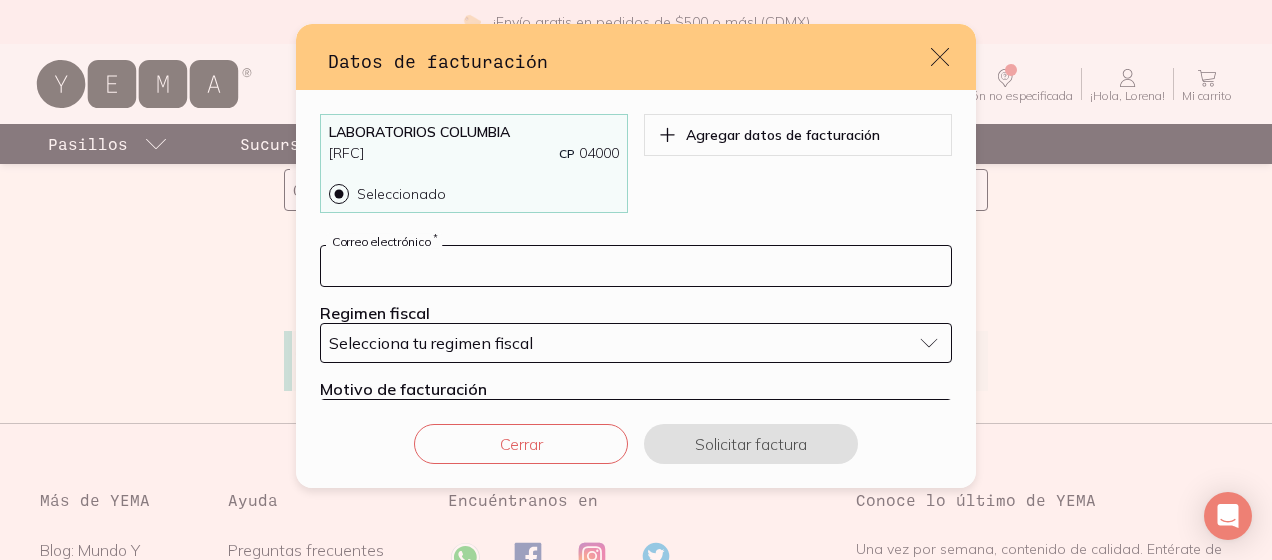 type on "[EMAIL]" 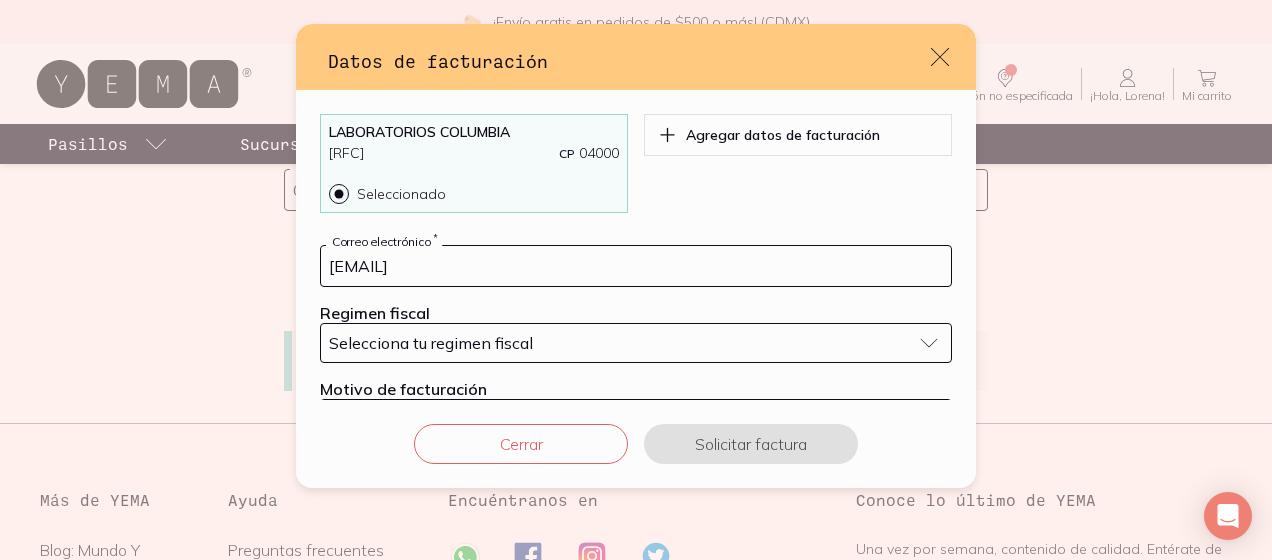 click on "Selecciona tu regimen fiscal" at bounding box center [431, 343] 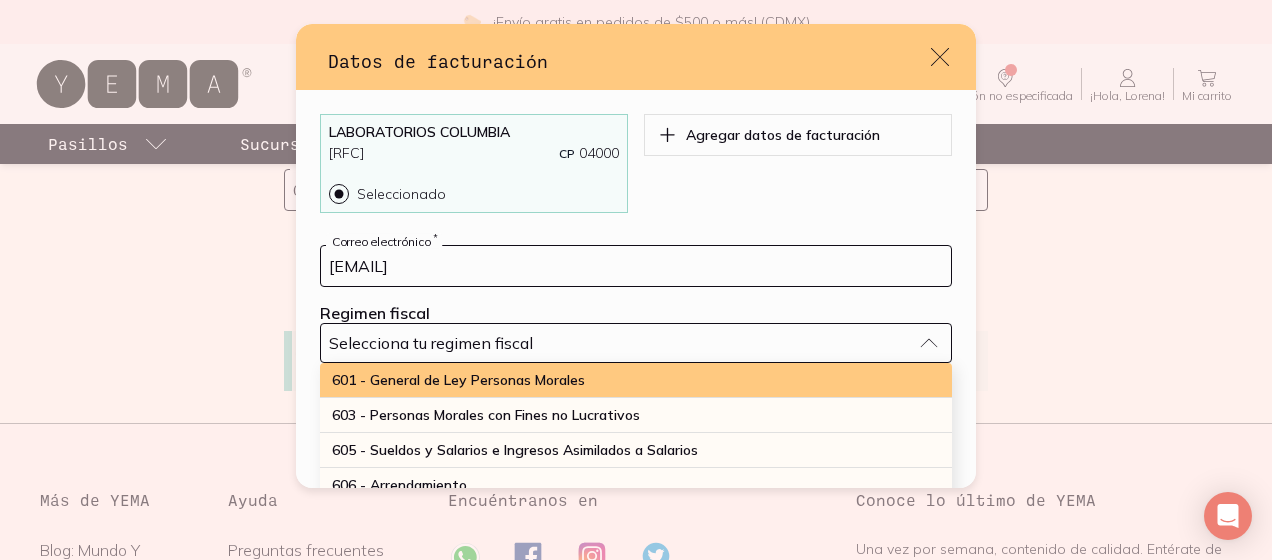 click on "601 - General de Ley Personas Morales" at bounding box center (458, 380) 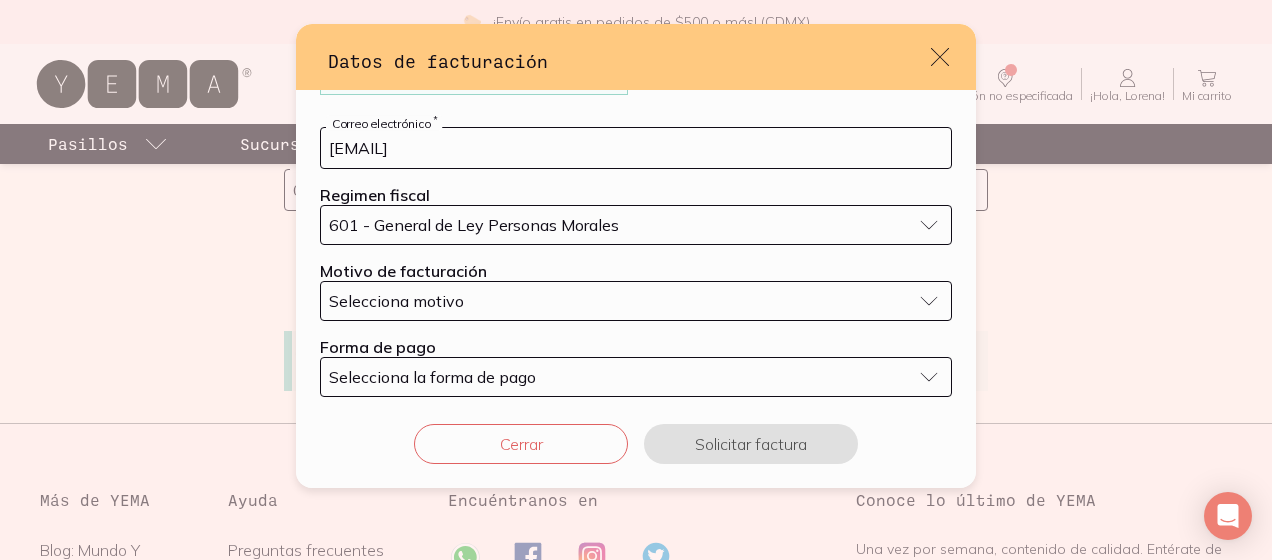 scroll, scrollTop: 138, scrollLeft: 0, axis: vertical 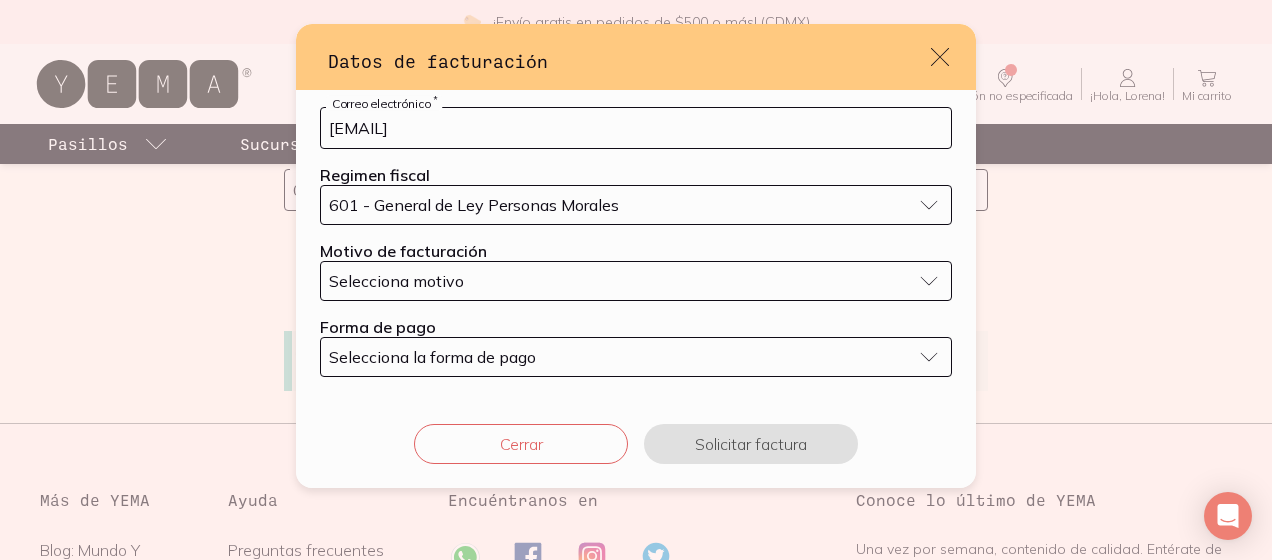 click on "Selecciona motivo" at bounding box center (396, 281) 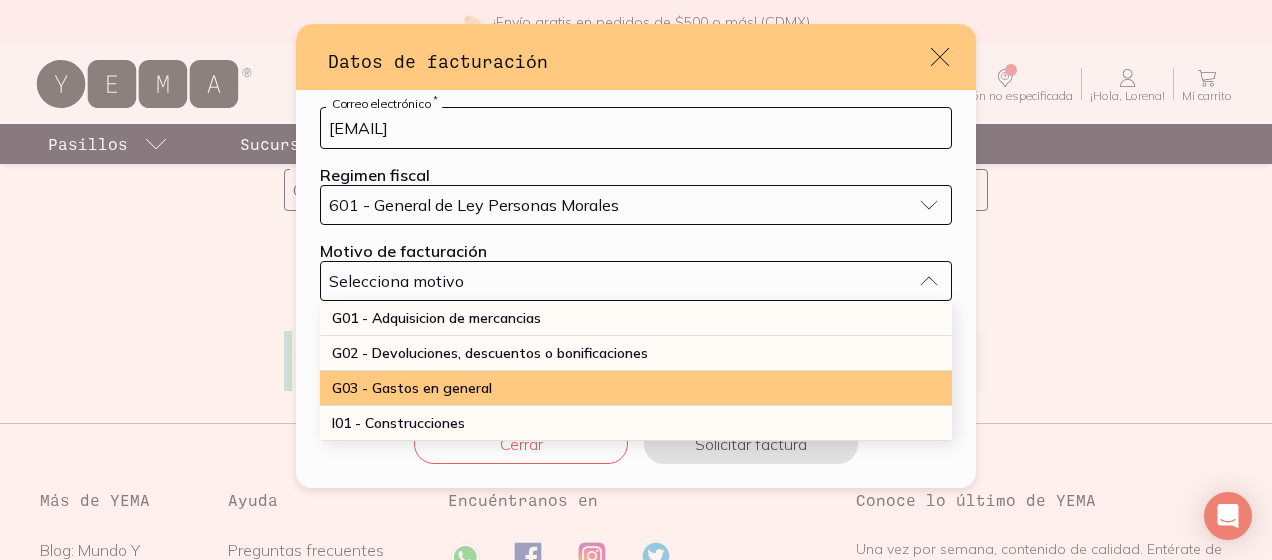 click on "G03 - Gastos en general" at bounding box center (412, 388) 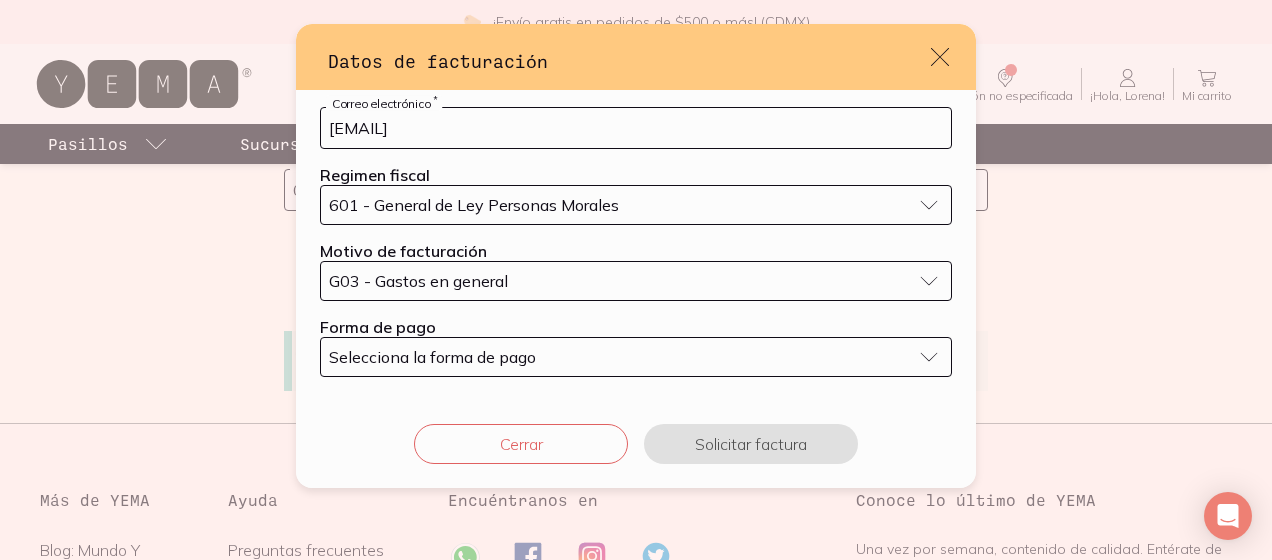 click on "Selecciona la forma de pago" at bounding box center (432, 357) 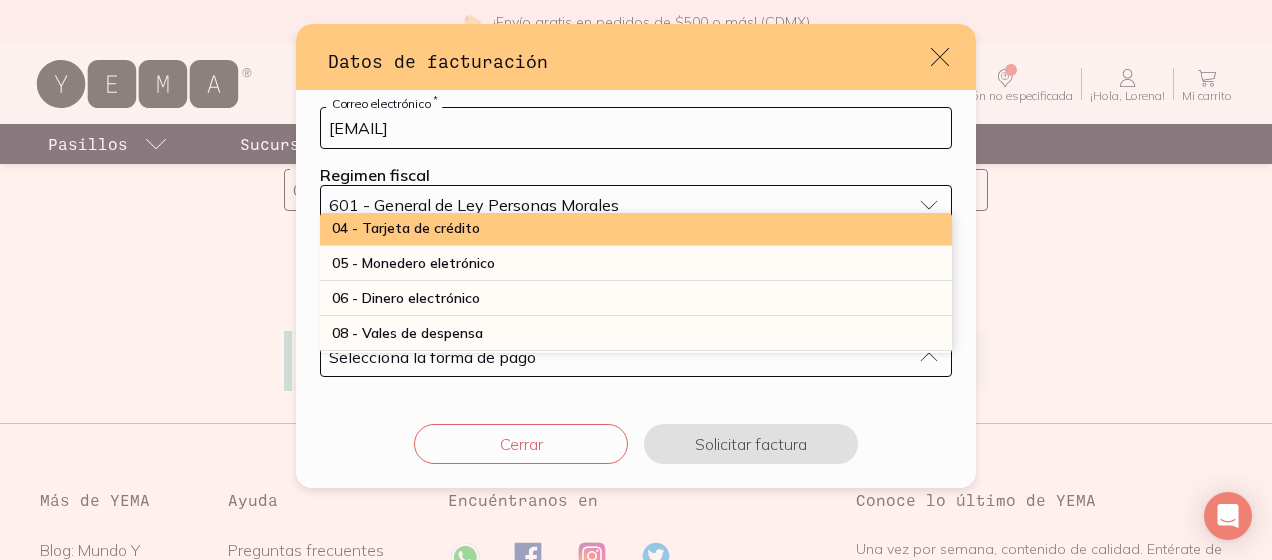 scroll, scrollTop: 100, scrollLeft: 0, axis: vertical 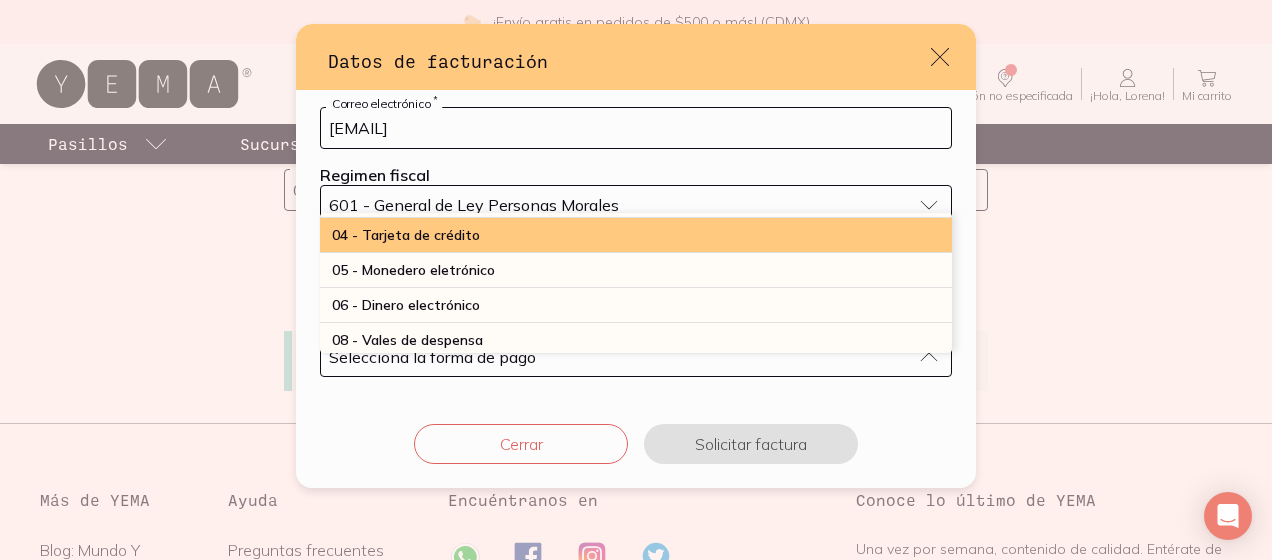 click on "04 - Tarjeta de crédito" at bounding box center [406, 235] 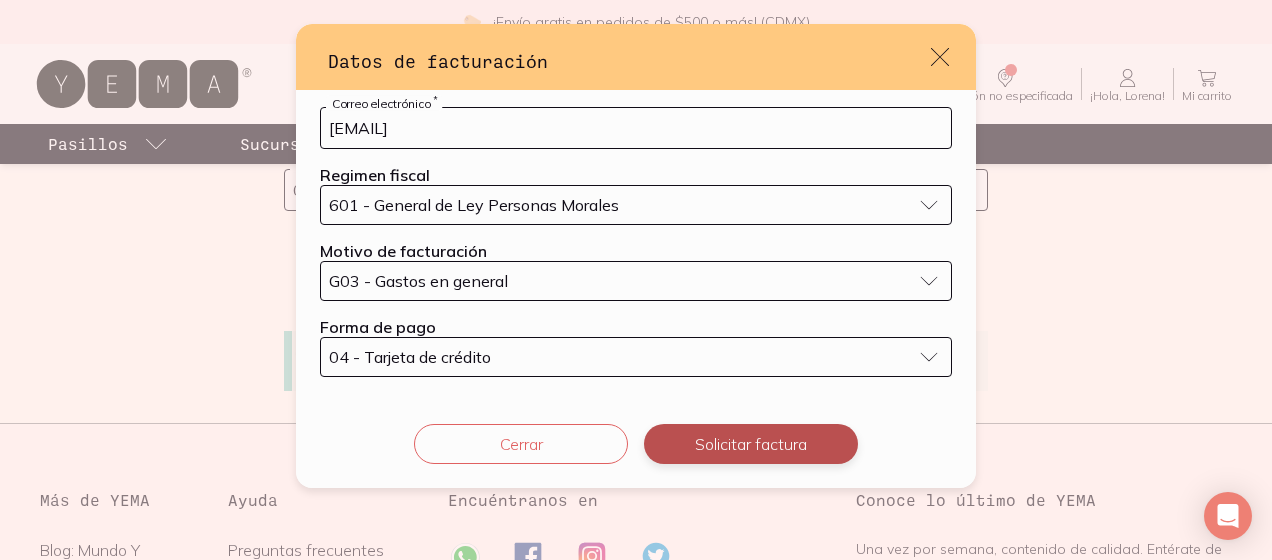 click on "Solicitar factura" at bounding box center [751, 444] 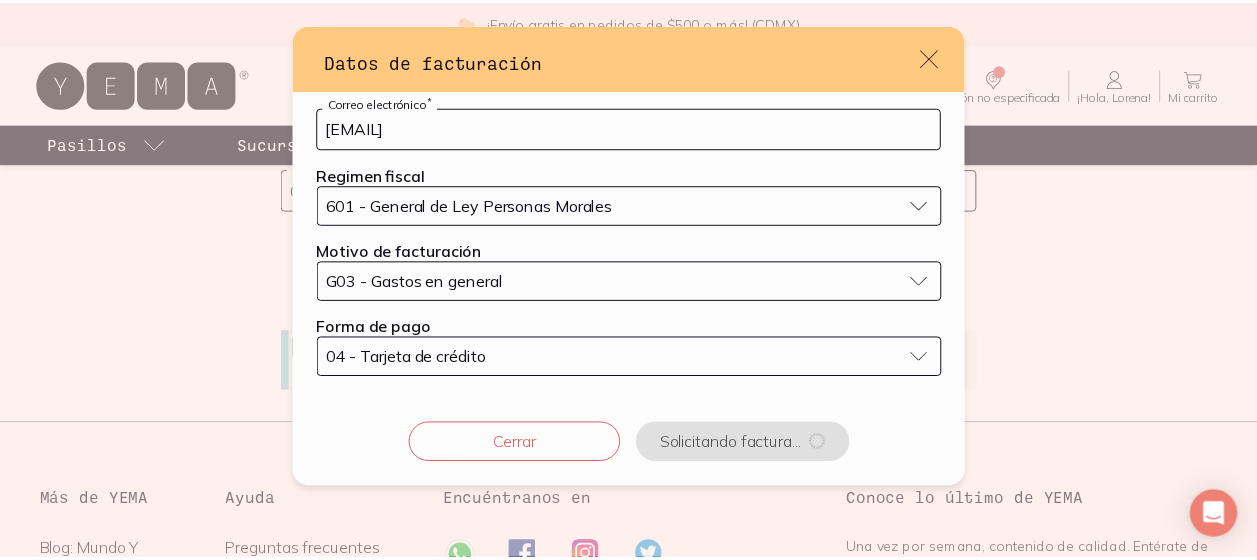 scroll, scrollTop: 0, scrollLeft: 0, axis: both 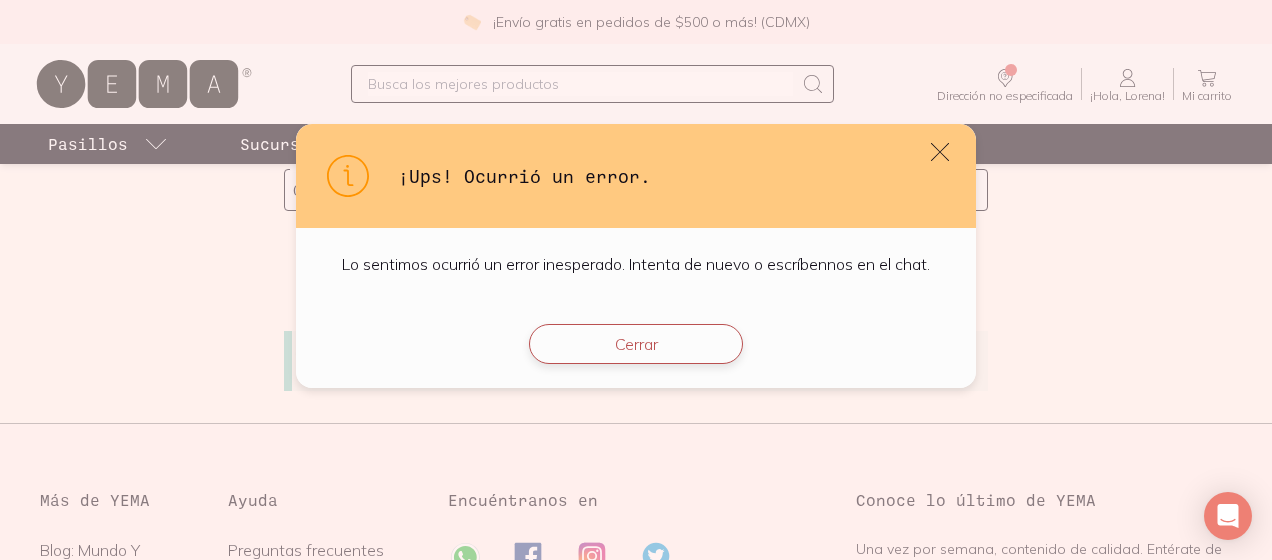 click on "Cerrar" at bounding box center (636, 344) 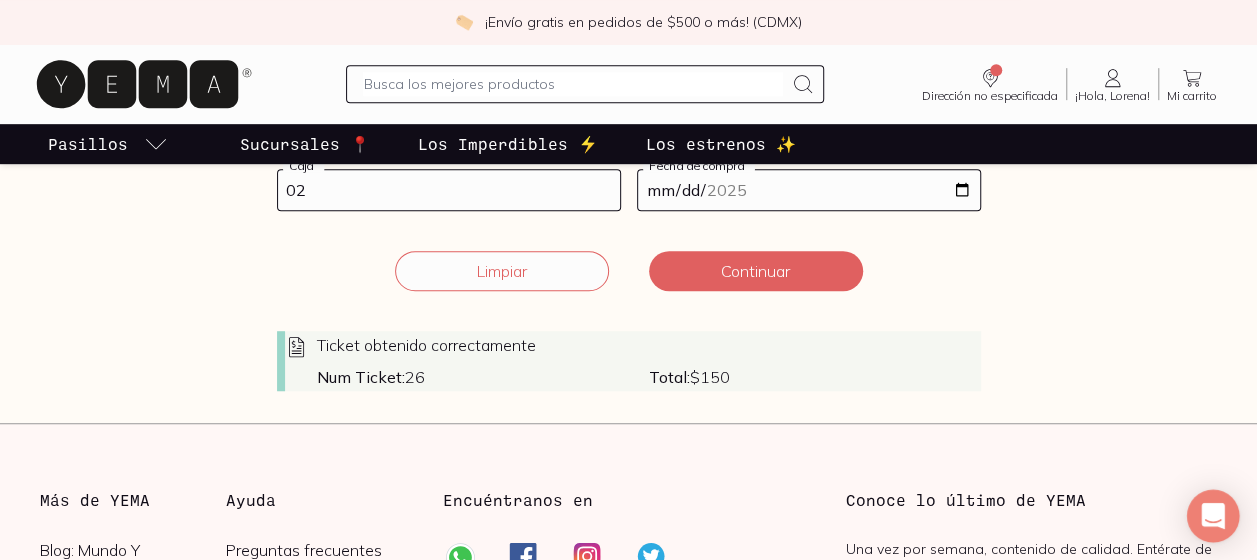 click 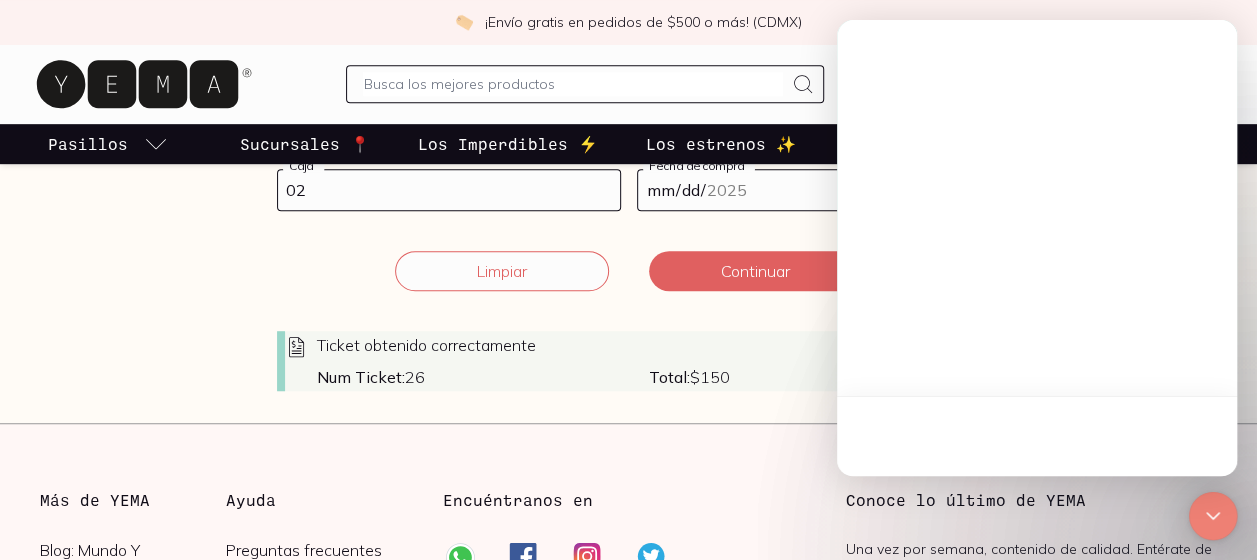 scroll, scrollTop: 0, scrollLeft: 0, axis: both 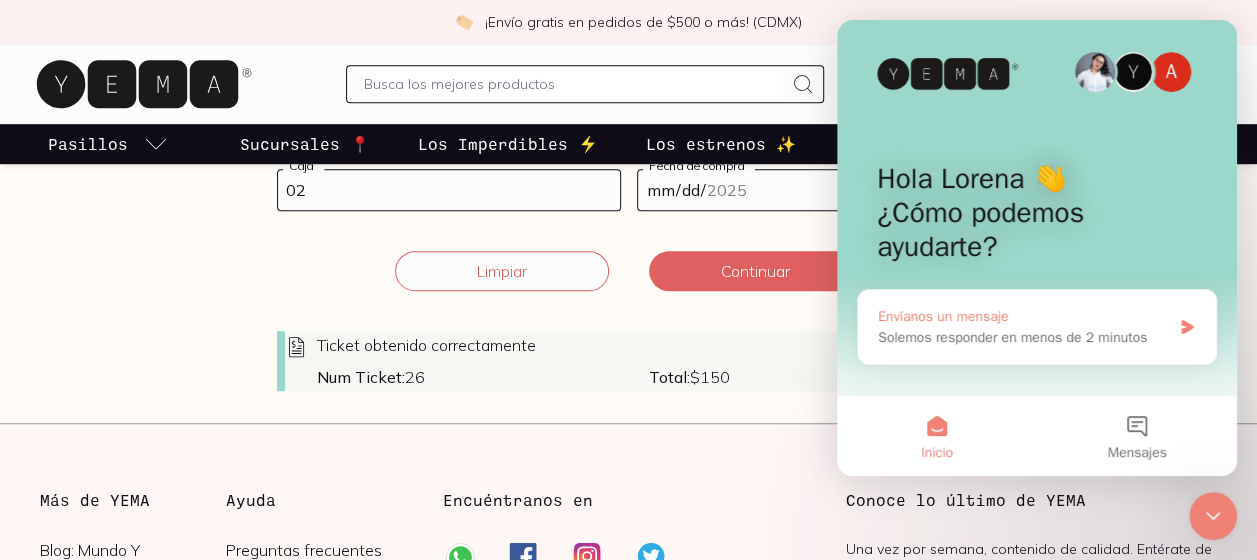 click on "Solemos responder en menos de 2 minutos" at bounding box center (1024, 337) 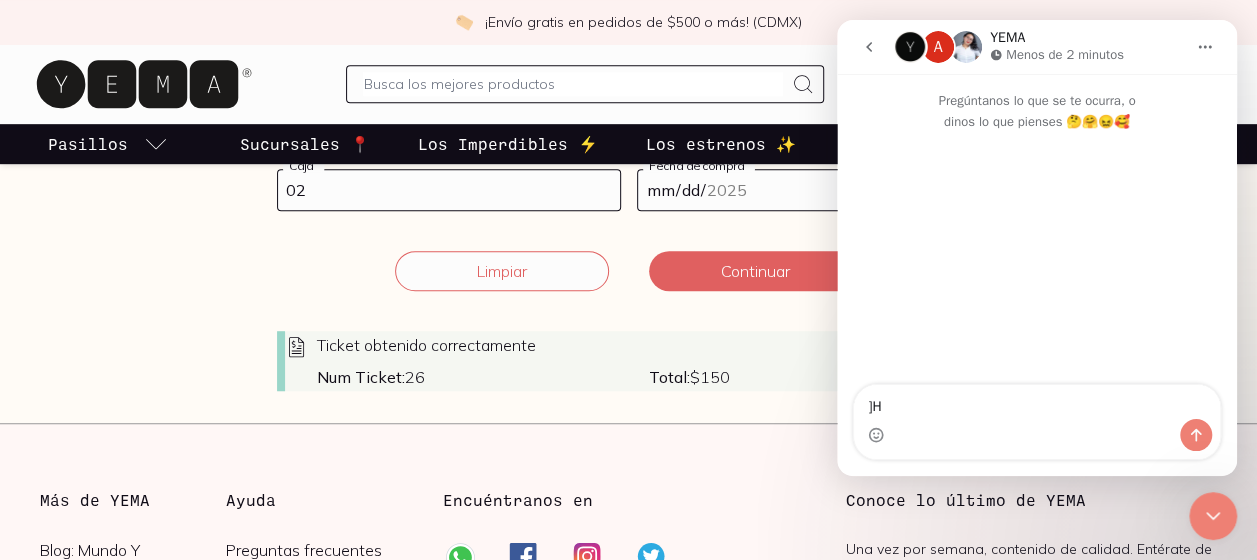type on "]" 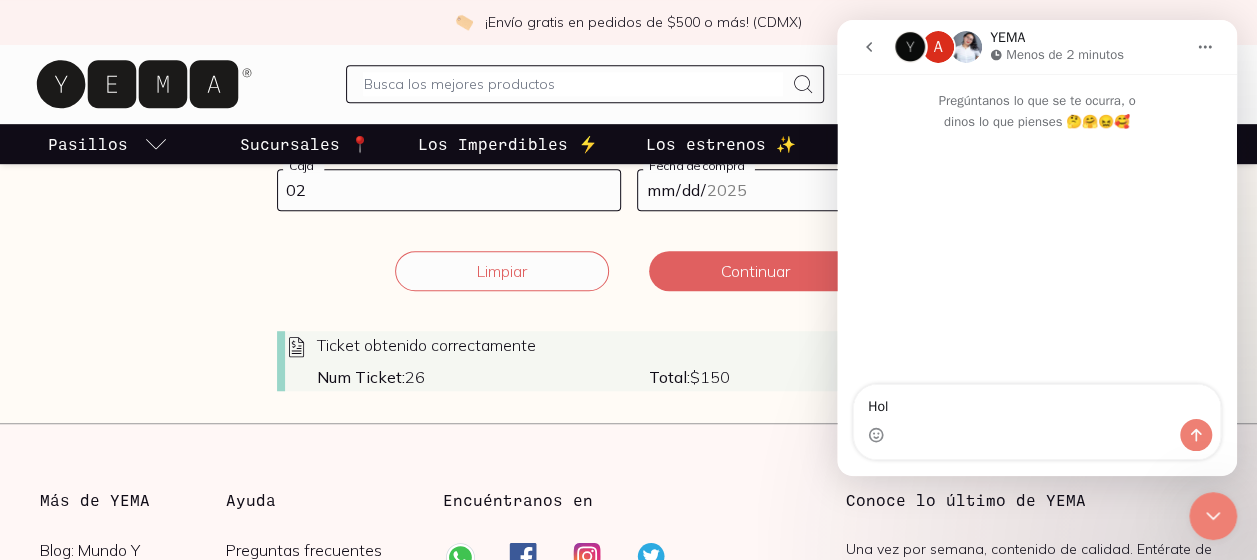 type on "Hola" 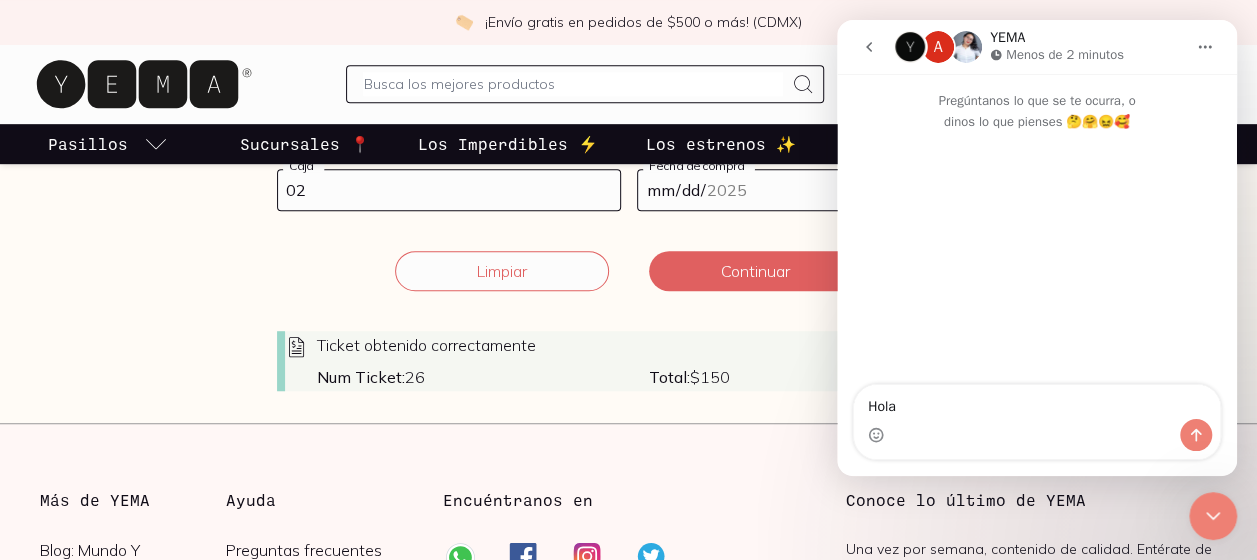 type 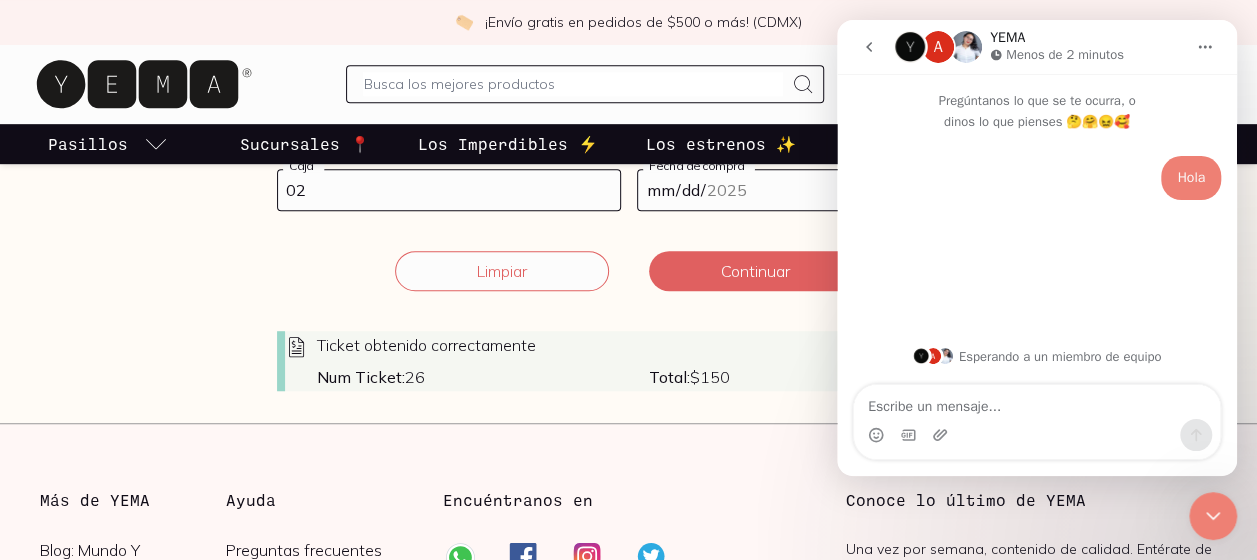 click at bounding box center [1037, 402] 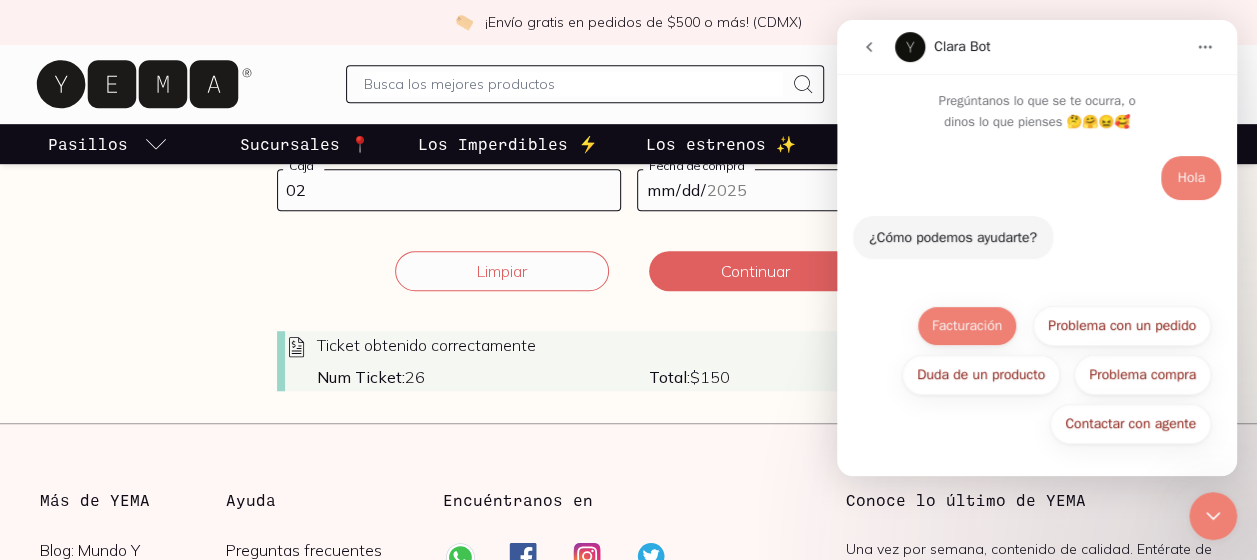 click on "Facturación" at bounding box center (967, 326) 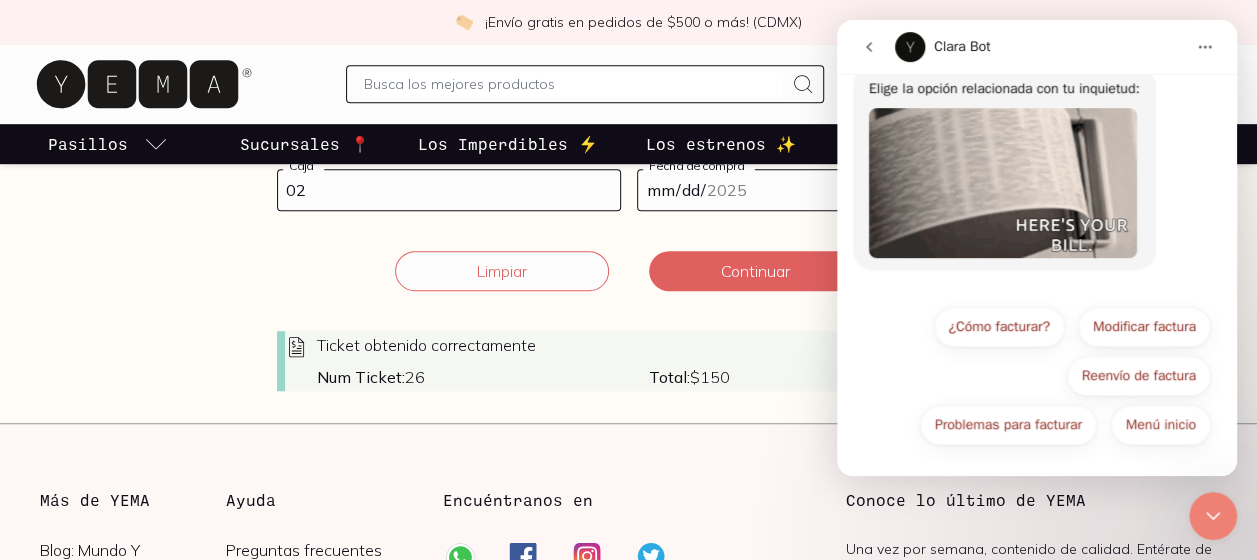 scroll, scrollTop: 268, scrollLeft: 0, axis: vertical 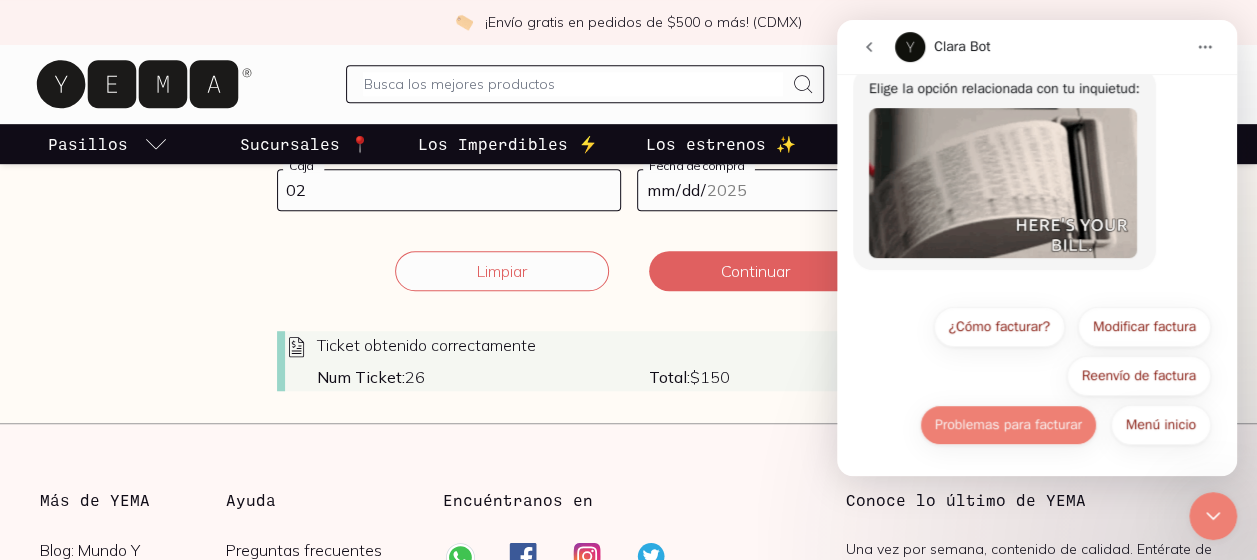 click on "Problemas para facturar" at bounding box center [1008, 425] 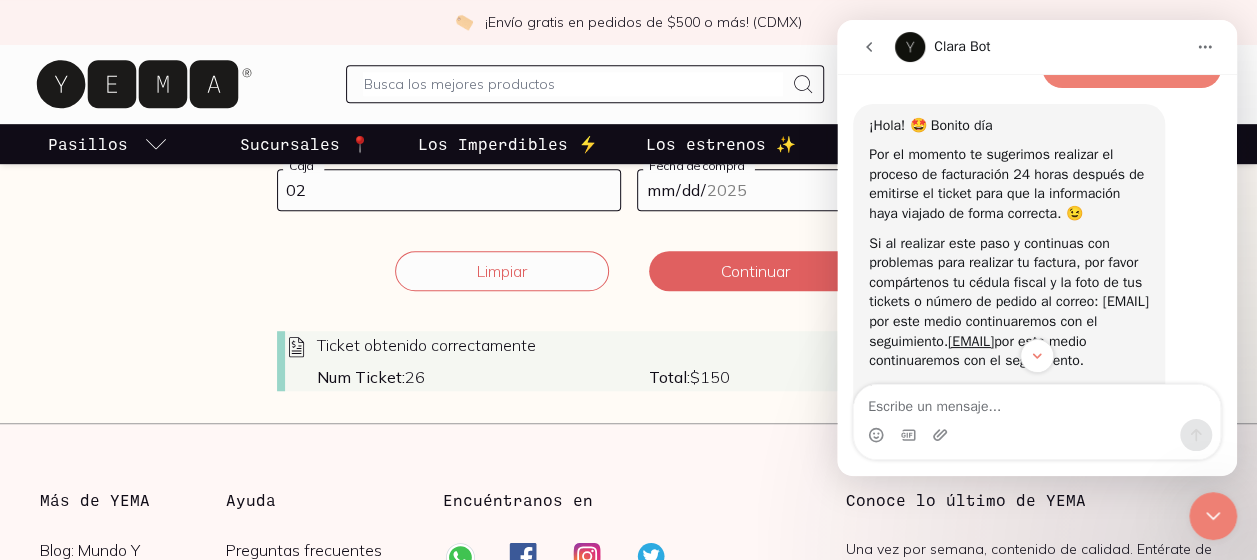 scroll, scrollTop: 486, scrollLeft: 0, axis: vertical 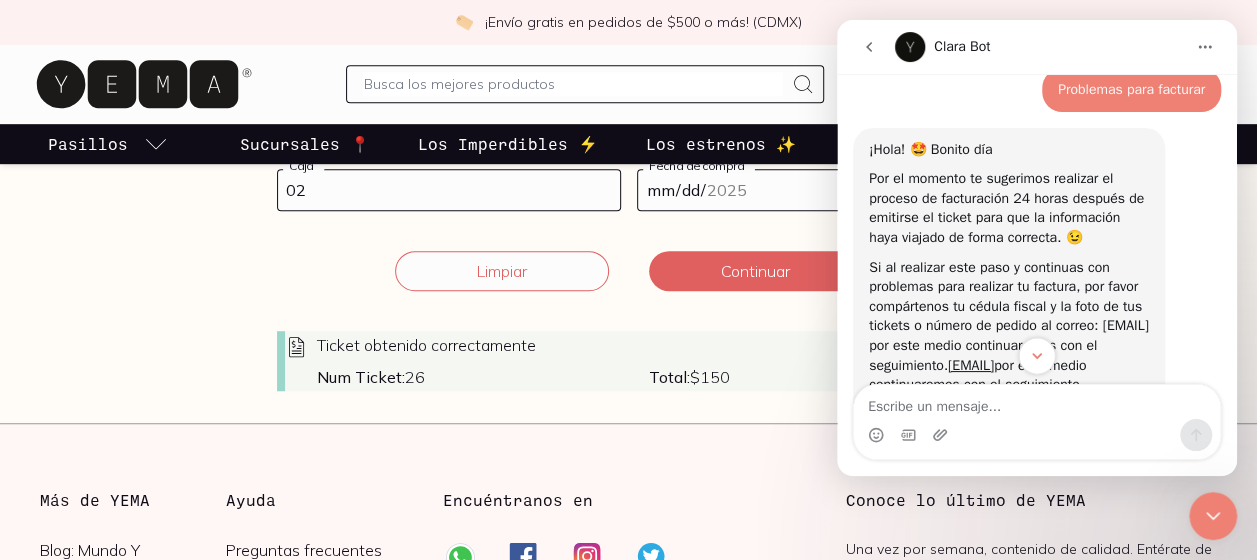 drag, startPoint x: 860, startPoint y: 344, endPoint x: 1035, endPoint y: 352, distance: 175.18275 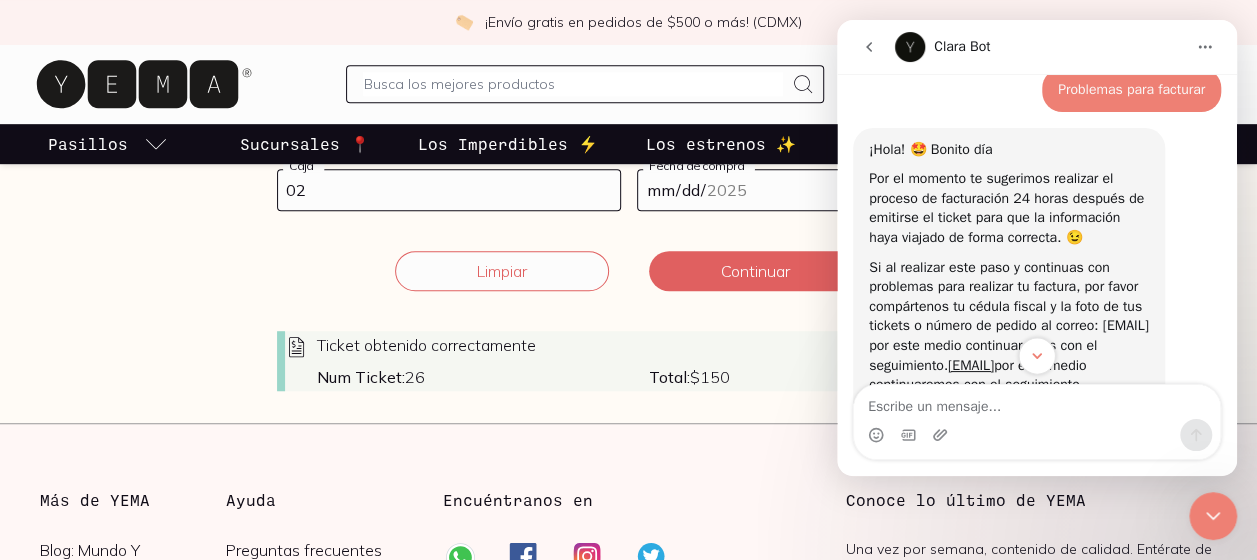 click at bounding box center (1037, 356) 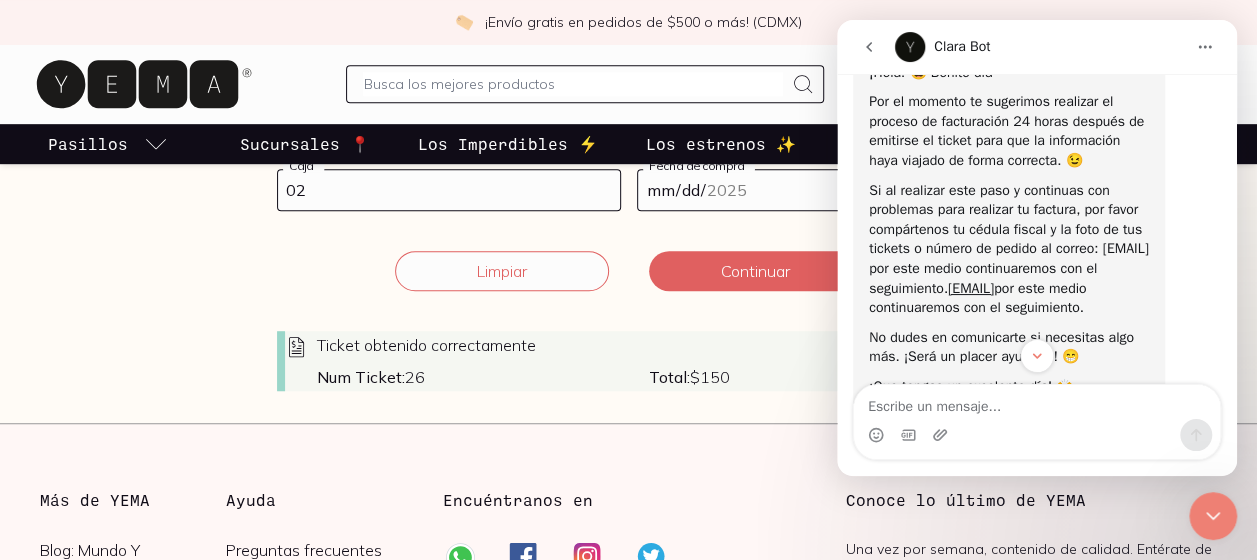 scroll, scrollTop: 586, scrollLeft: 0, axis: vertical 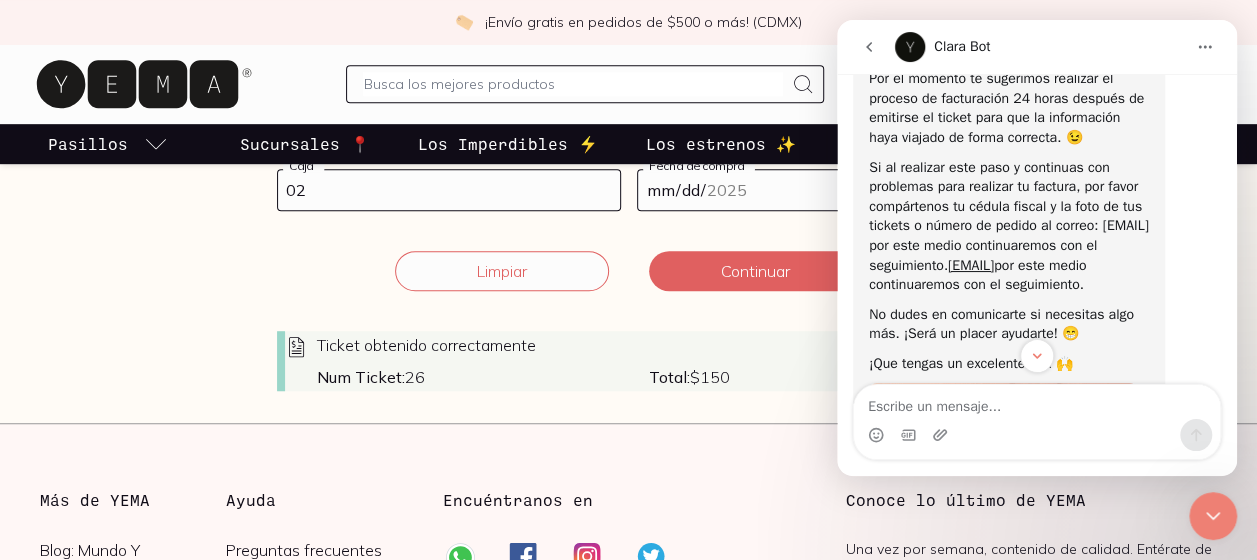 drag, startPoint x: 1061, startPoint y: 244, endPoint x: 858, endPoint y: 253, distance: 203.1994 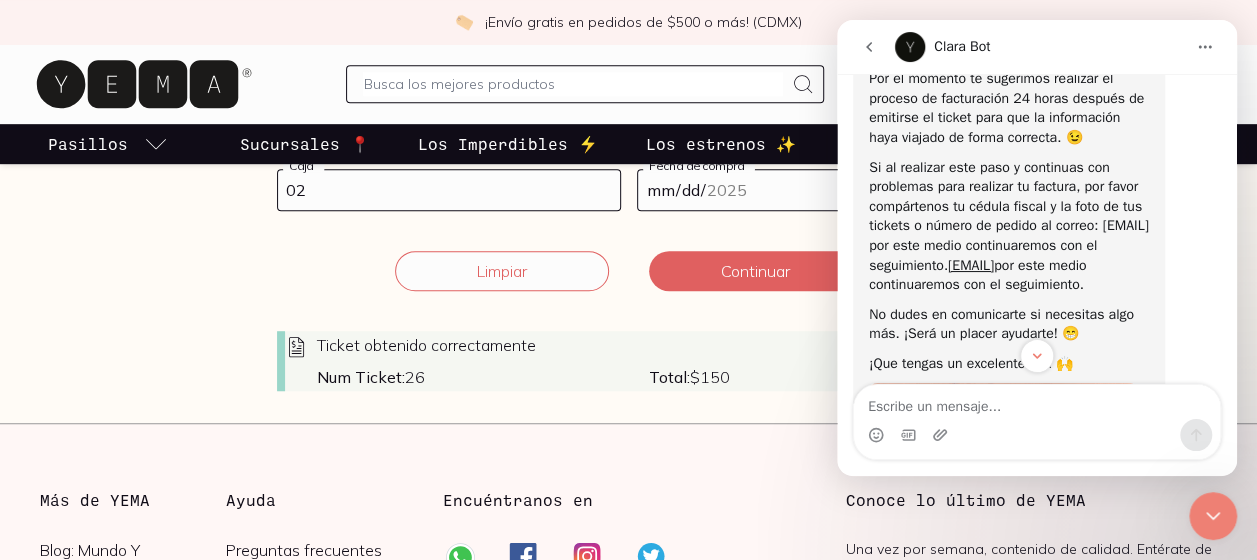 click on "¡Hola! 🤩 Bonito día Por el momento te sugerimos realizar el proceso de facturación 24 horas después de emitirse el ticket para que la información haya viajado de forma correcta. 😉 Si al realizar este paso y continuas con problemas para realizar tu factura, por favor compártenos tu cédula fiscal y la foto de tus tickets o número de pedido al correo: [EMAIL] por este medio continuaremos con el seguimiento. No dudes en comunicarte si necesitas algo más. ¡Será un placer ayudarte! 😁 ¡Que tengas un excelente día! 🙌 Clara Bot    •   Ahora" at bounding box center (1009, 346) 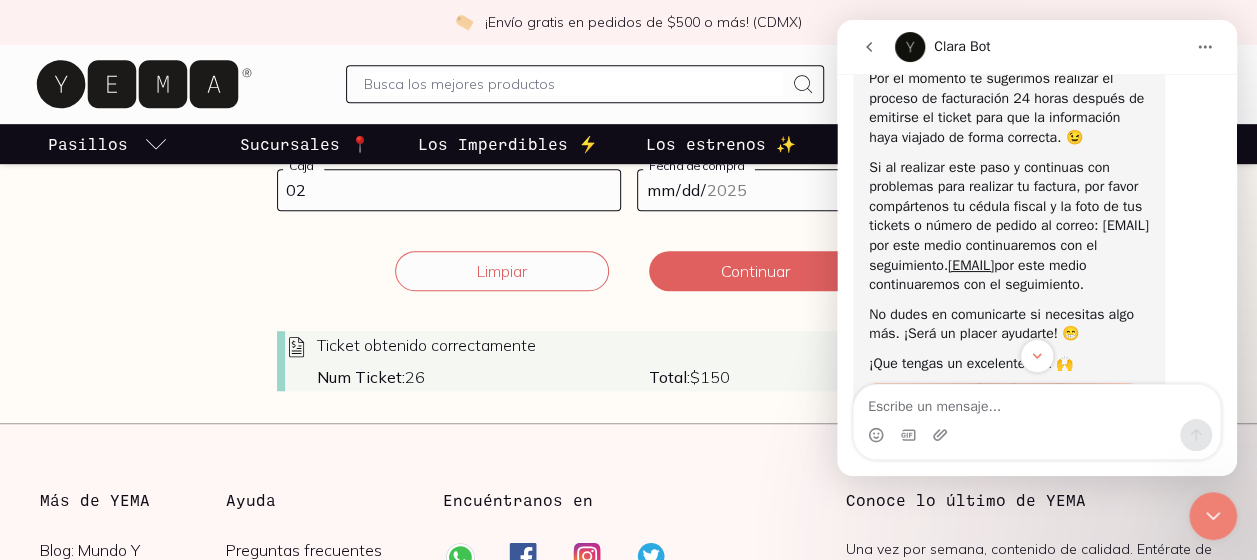 copy on "[EMAIL]" 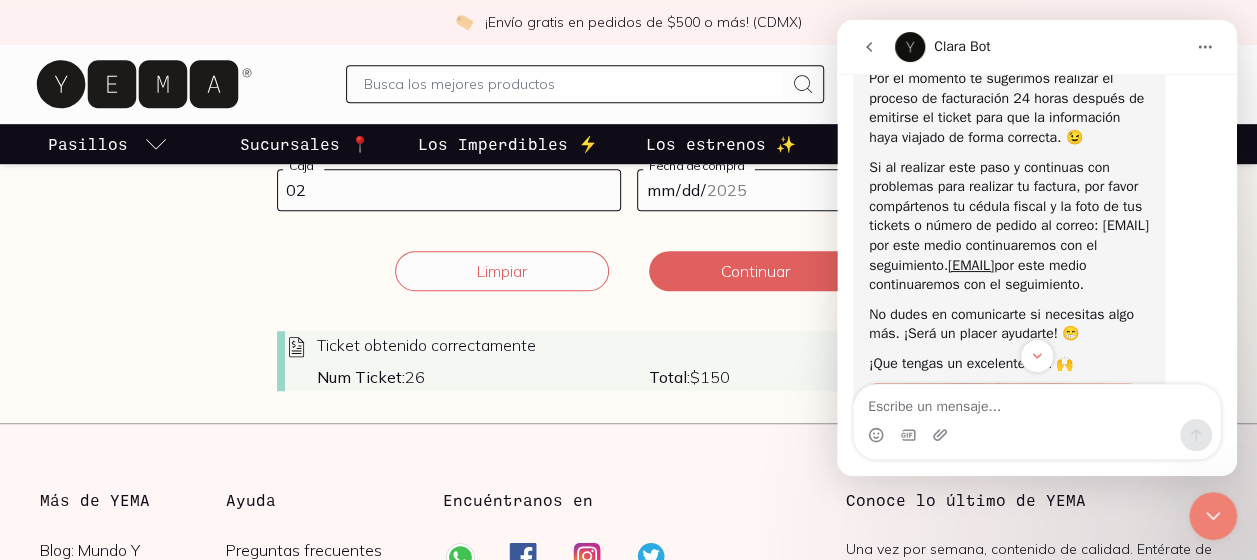 copy on "[EMAIL]" 